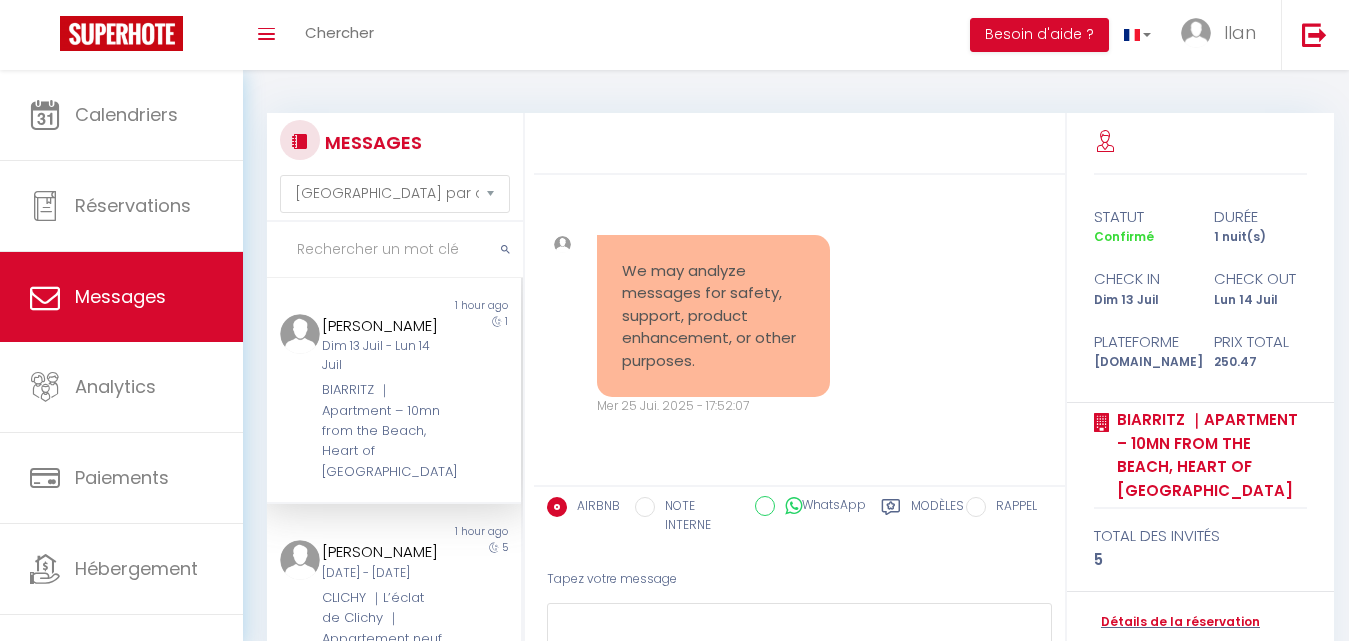 select on "message" 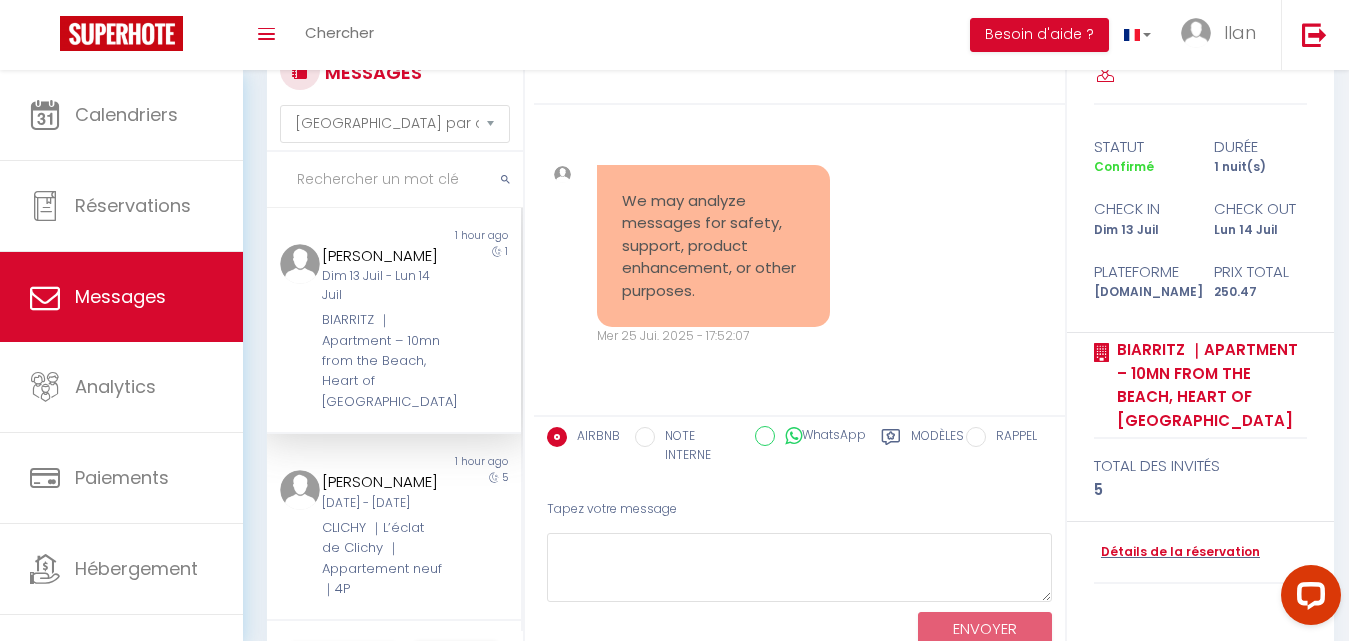 scroll, scrollTop: 0, scrollLeft: 0, axis: both 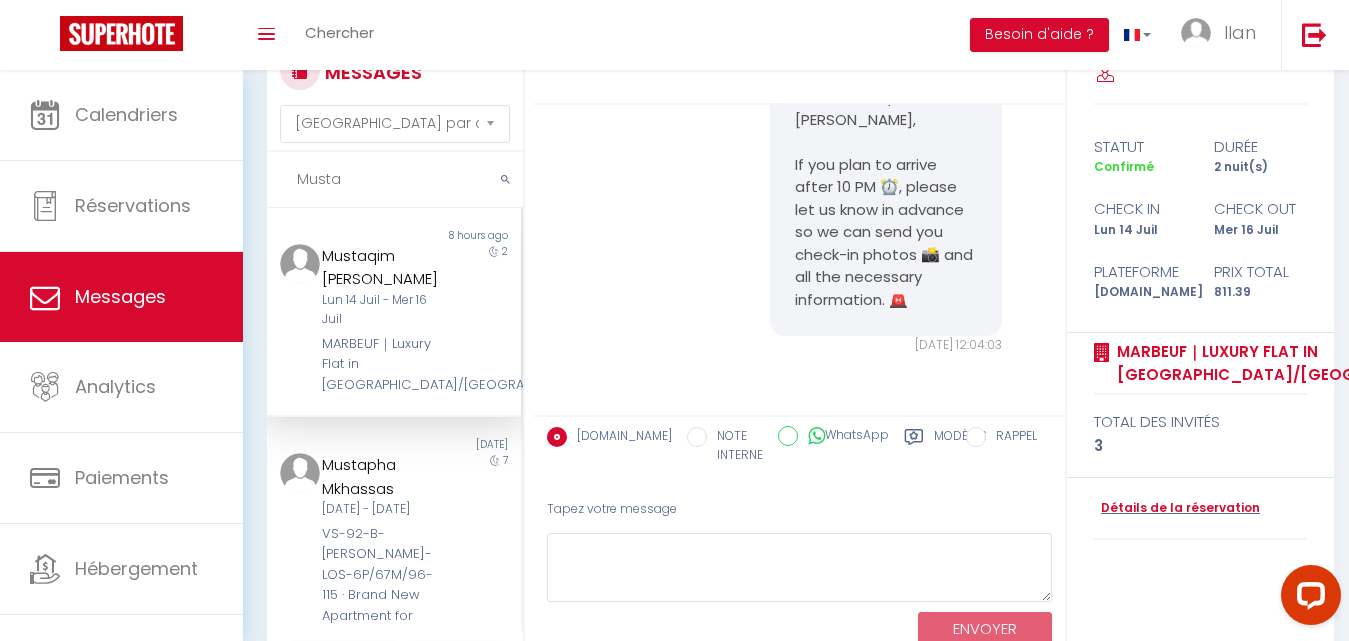 type on "Musta" 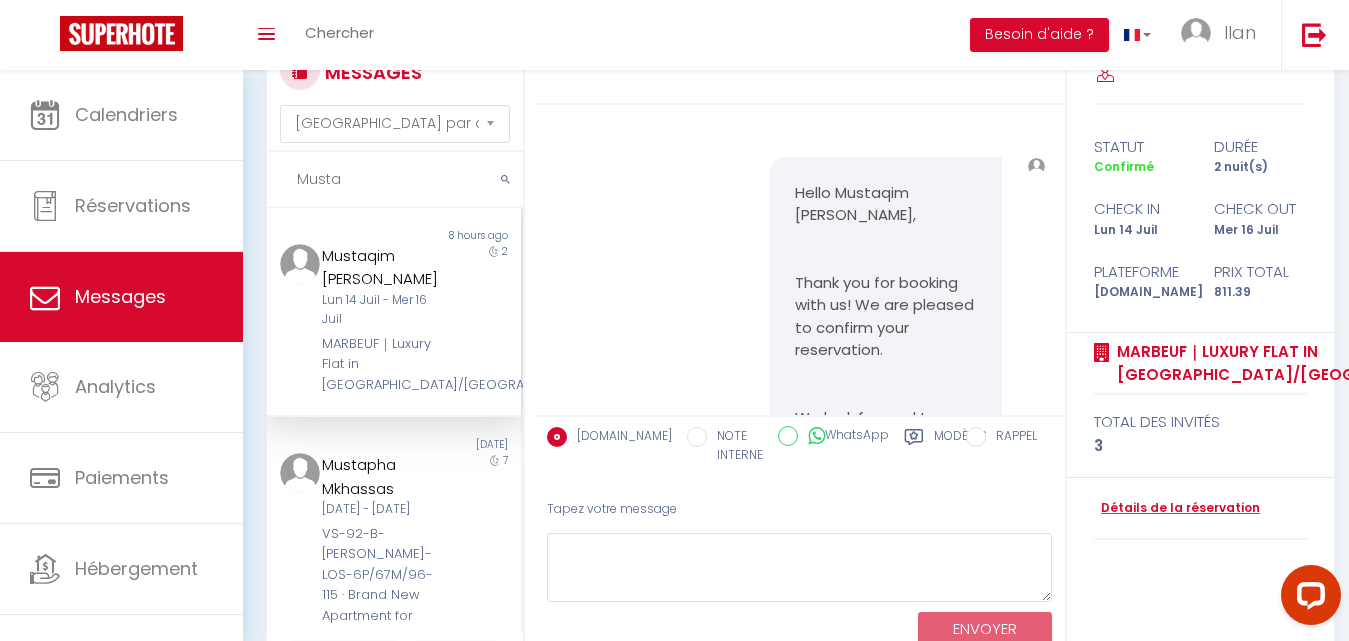 scroll, scrollTop: 0, scrollLeft: 0, axis: both 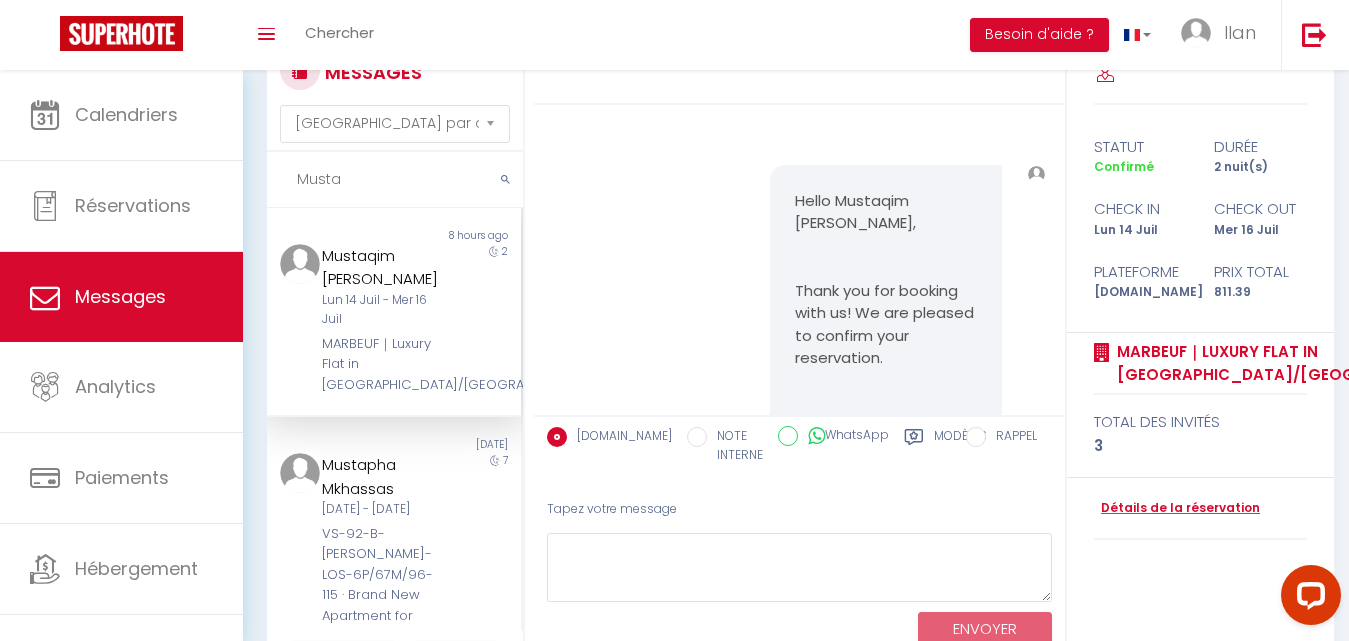 drag, startPoint x: 386, startPoint y: 191, endPoint x: 265, endPoint y: 186, distance: 121.103264 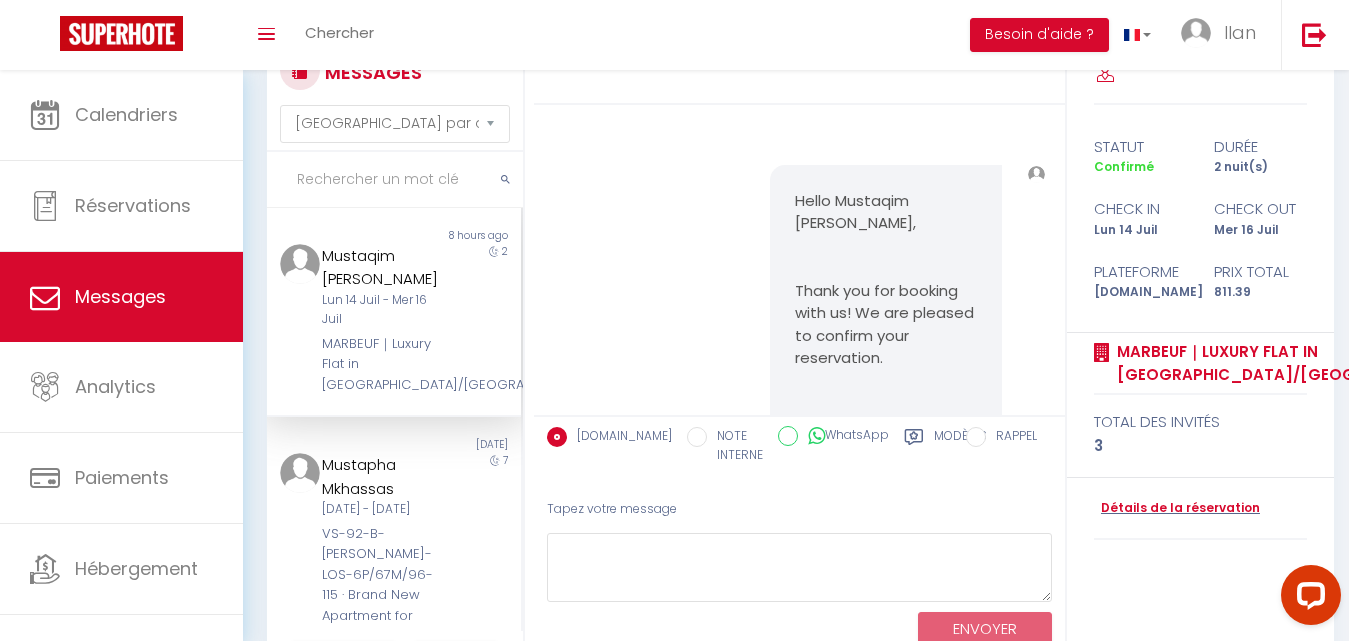type 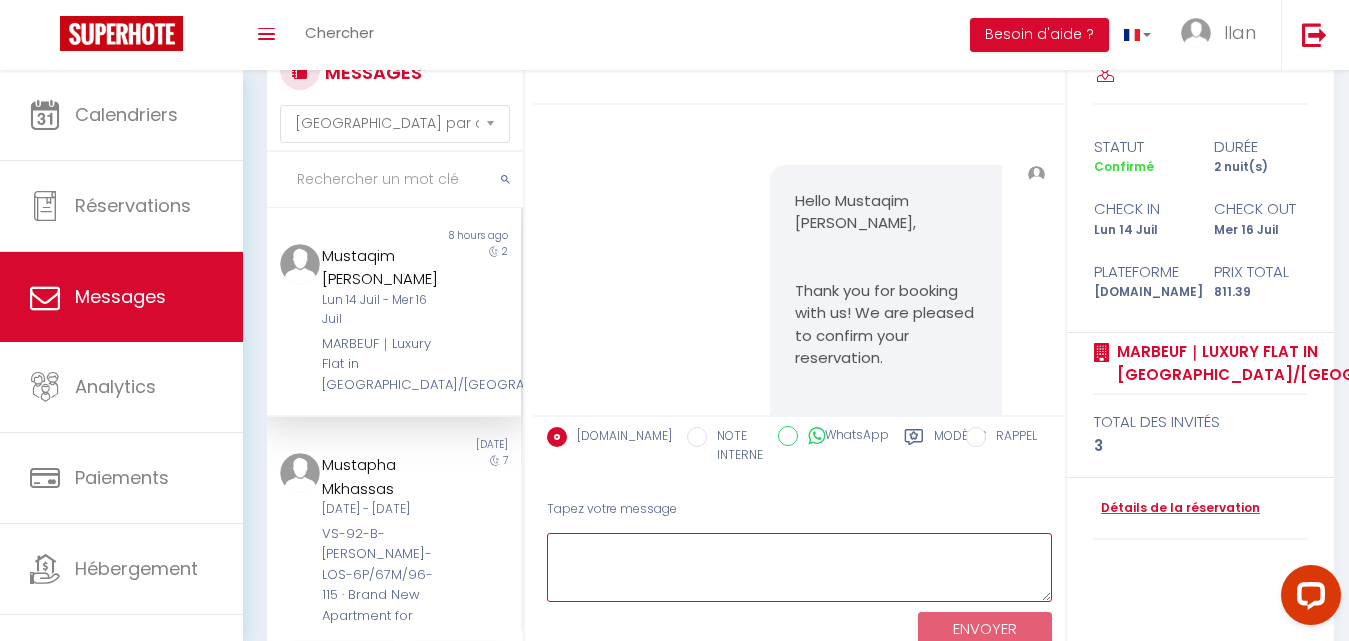 click at bounding box center [799, 567] 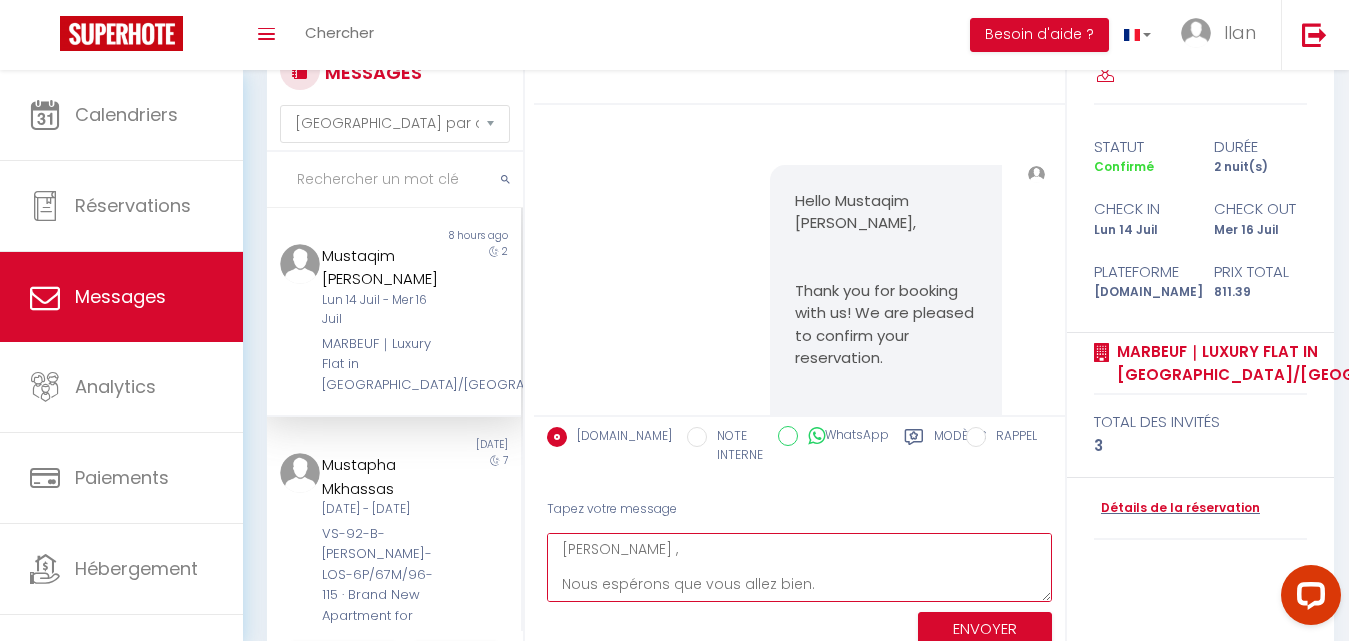 scroll, scrollTop: 257, scrollLeft: 0, axis: vertical 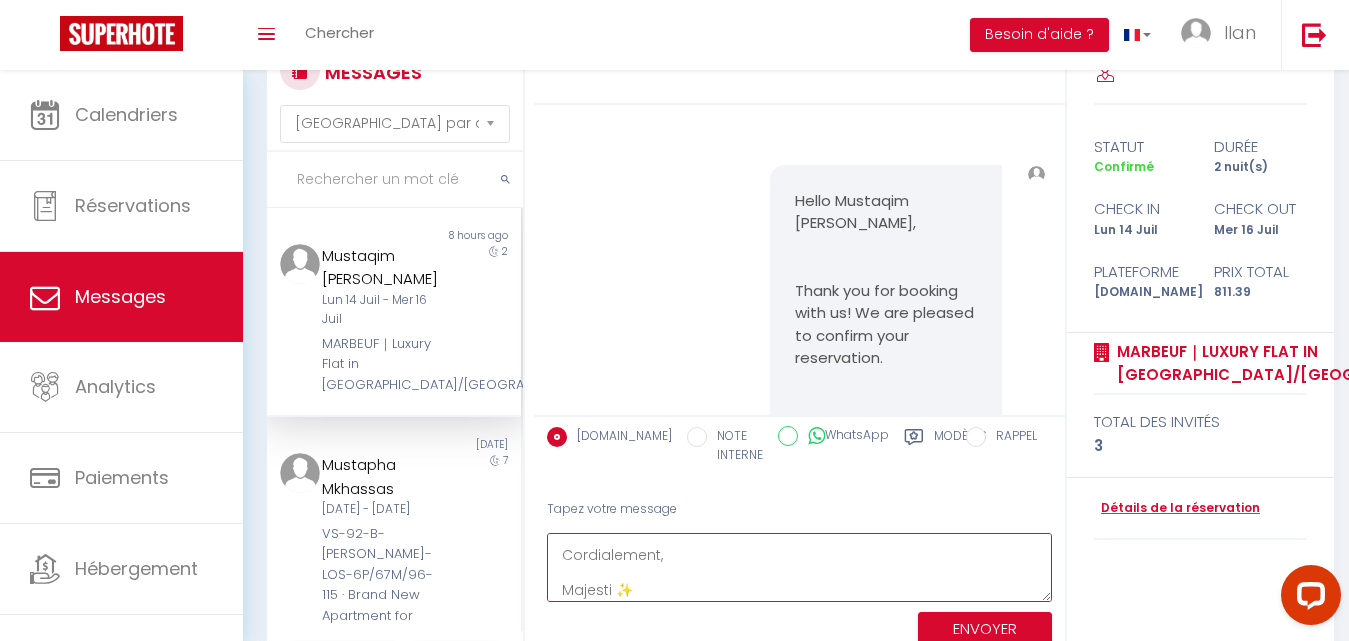 click on "Bonjour Akilia ,
Nous espérons que vous allez bien.
Pourriez-vous nous faire savoir à quelle heure vous prévoyez d'arriver au logement s'il vous plaît ?
Cela nous aidera à mieux préparer votre accueil. ⏰
🚨 Nous vous informons que les instructions pour accéder à l'appartement vous seront envoyées le matin de votre arrivée via le chat Airbnb.🚨
Merci pour votre collaboration et à bientôt.
Cordialement,
Majesti ✨" at bounding box center [799, 567] 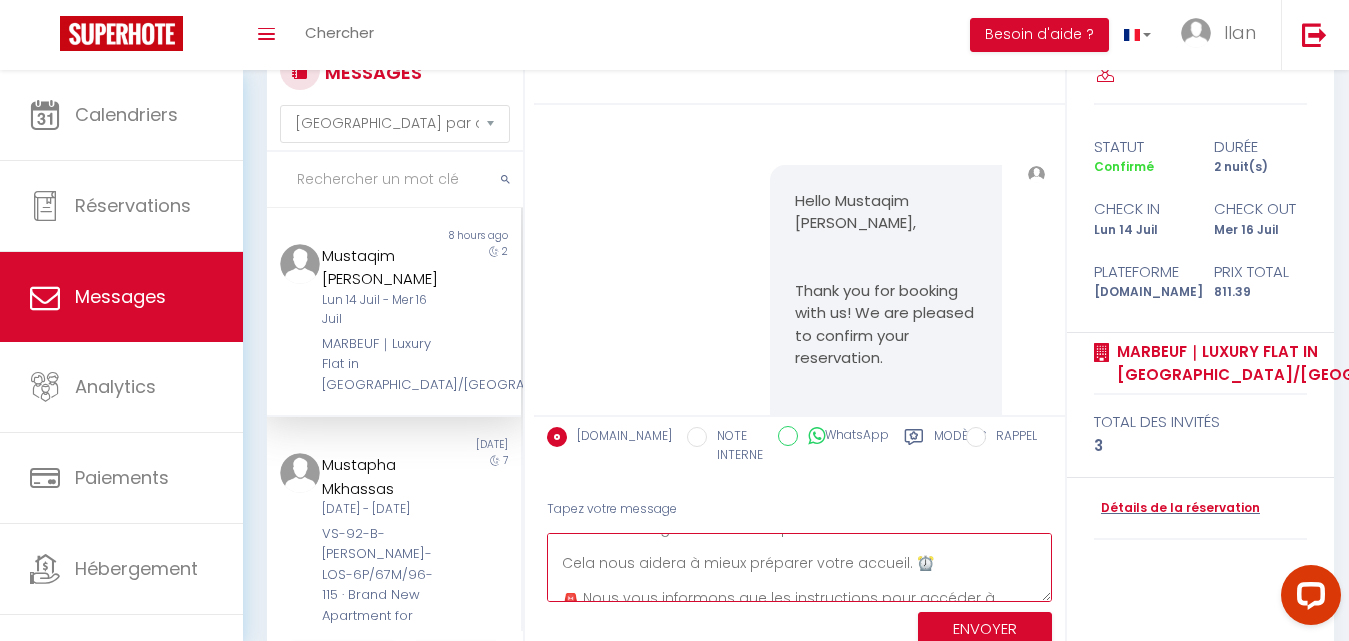 scroll, scrollTop: 4, scrollLeft: 0, axis: vertical 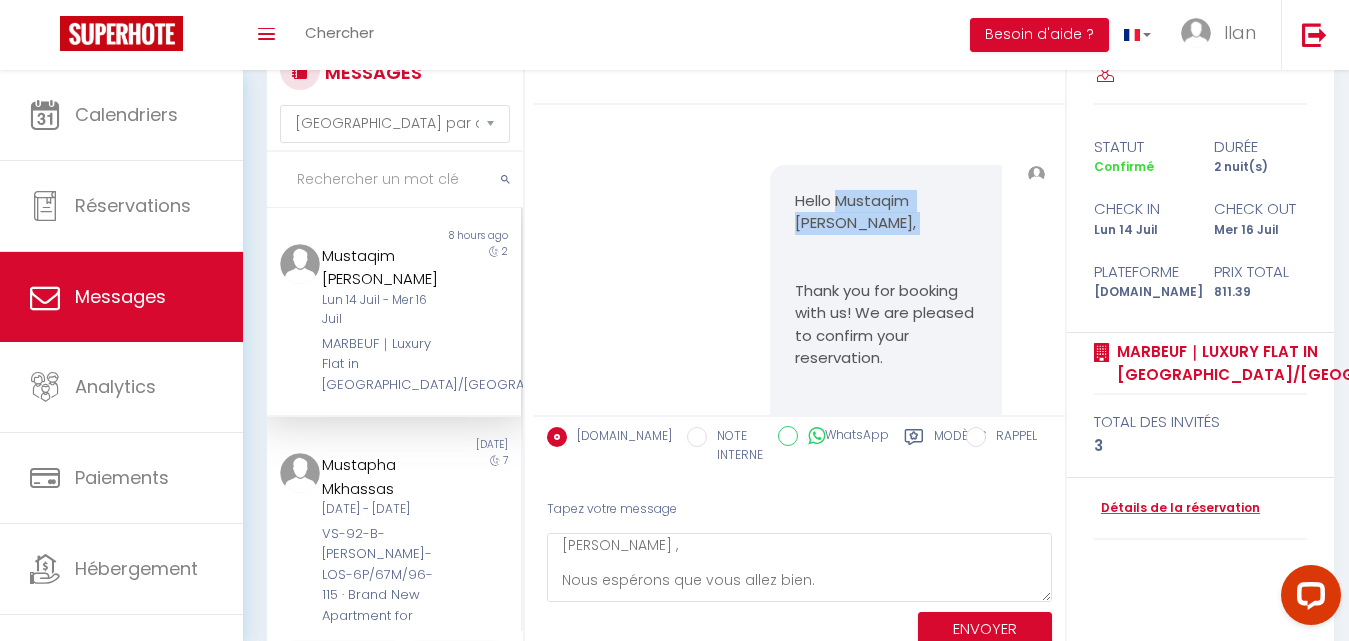 drag, startPoint x: 830, startPoint y: 197, endPoint x: 856, endPoint y: 236, distance: 46.872166 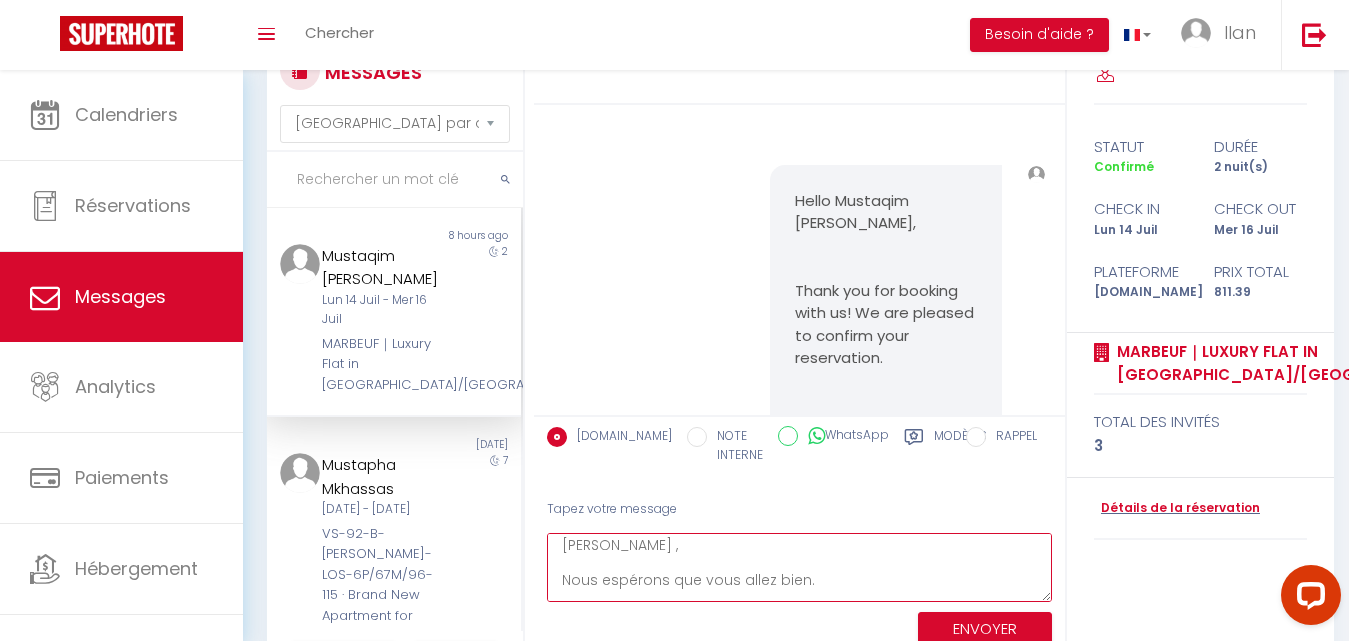 scroll, scrollTop: 0, scrollLeft: 0, axis: both 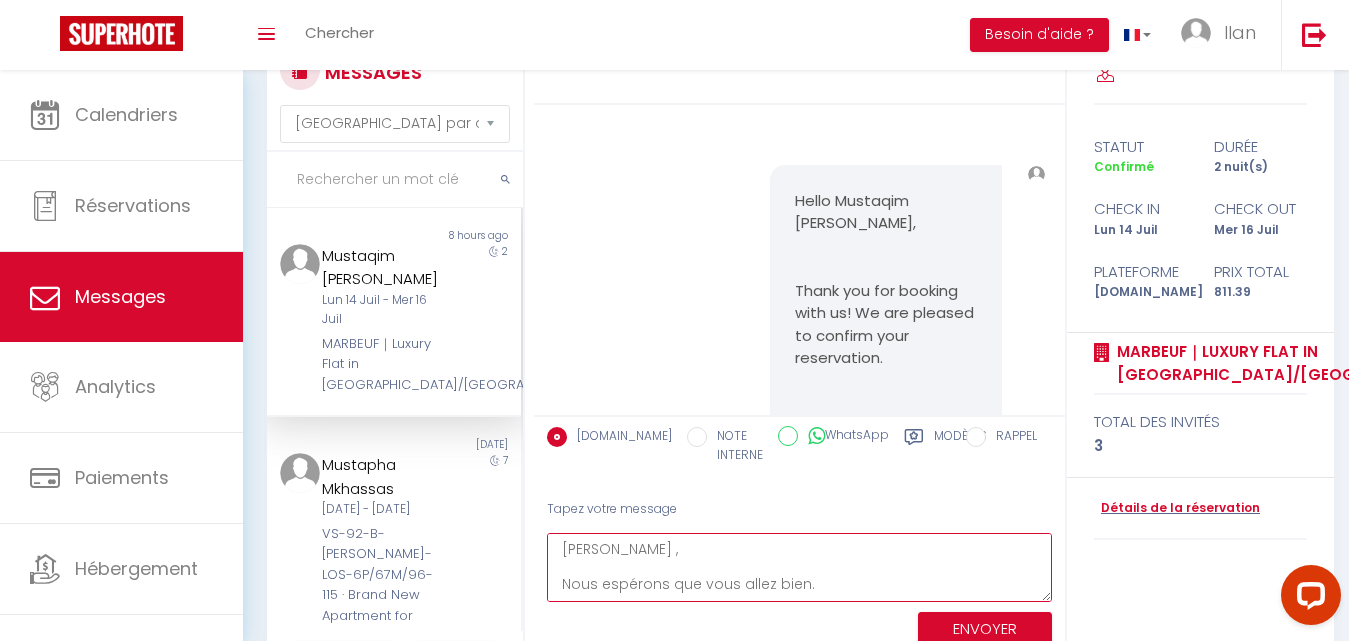 drag, startPoint x: 655, startPoint y: 549, endPoint x: 621, endPoint y: 547, distance: 34.058773 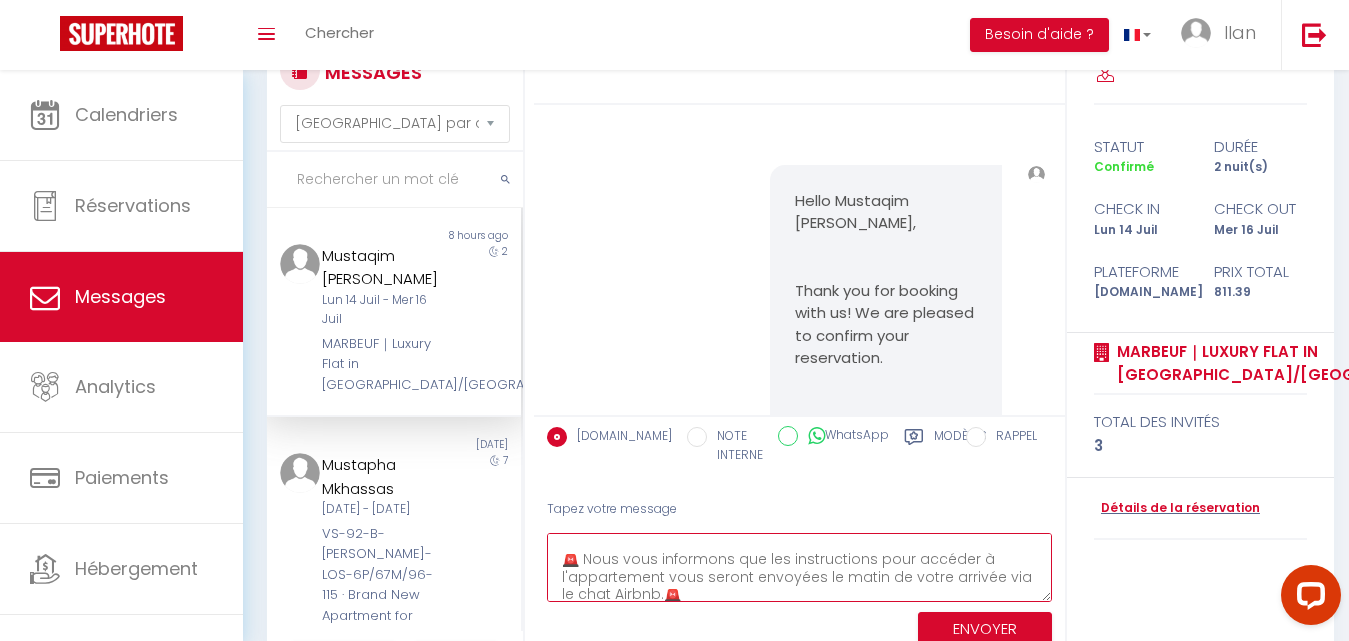 scroll, scrollTop: 262, scrollLeft: 0, axis: vertical 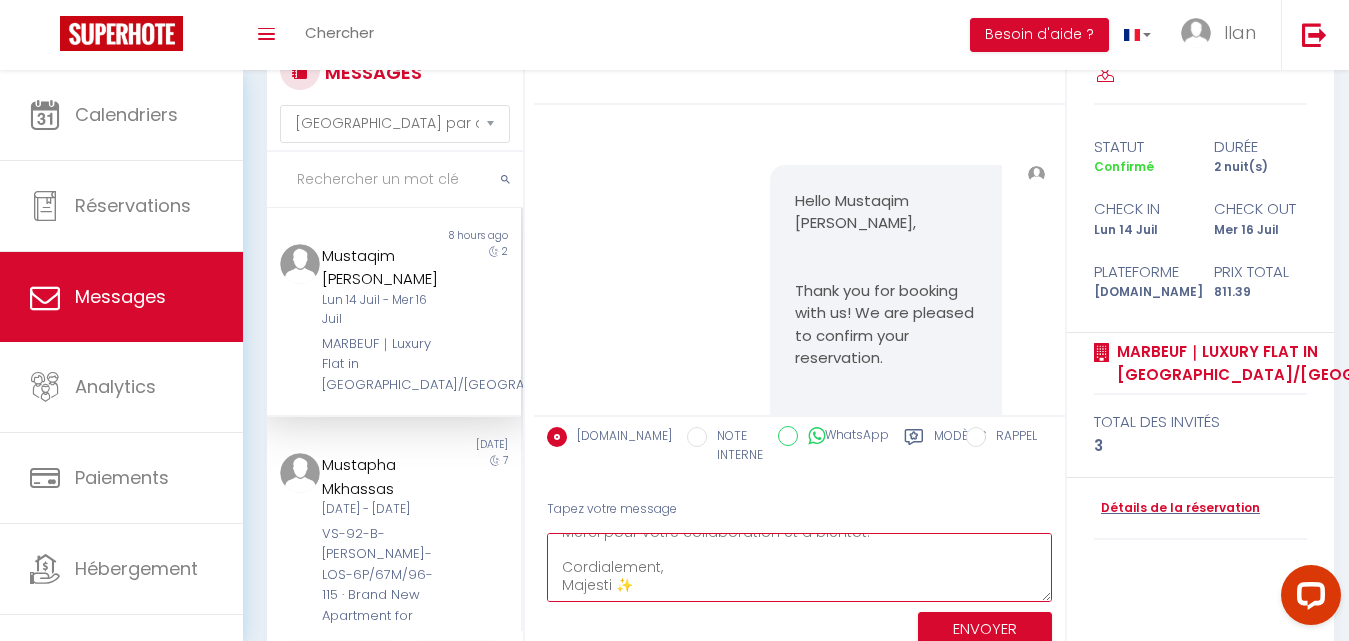 drag, startPoint x: 938, startPoint y: 592, endPoint x: 964, endPoint y: 607, distance: 30.016663 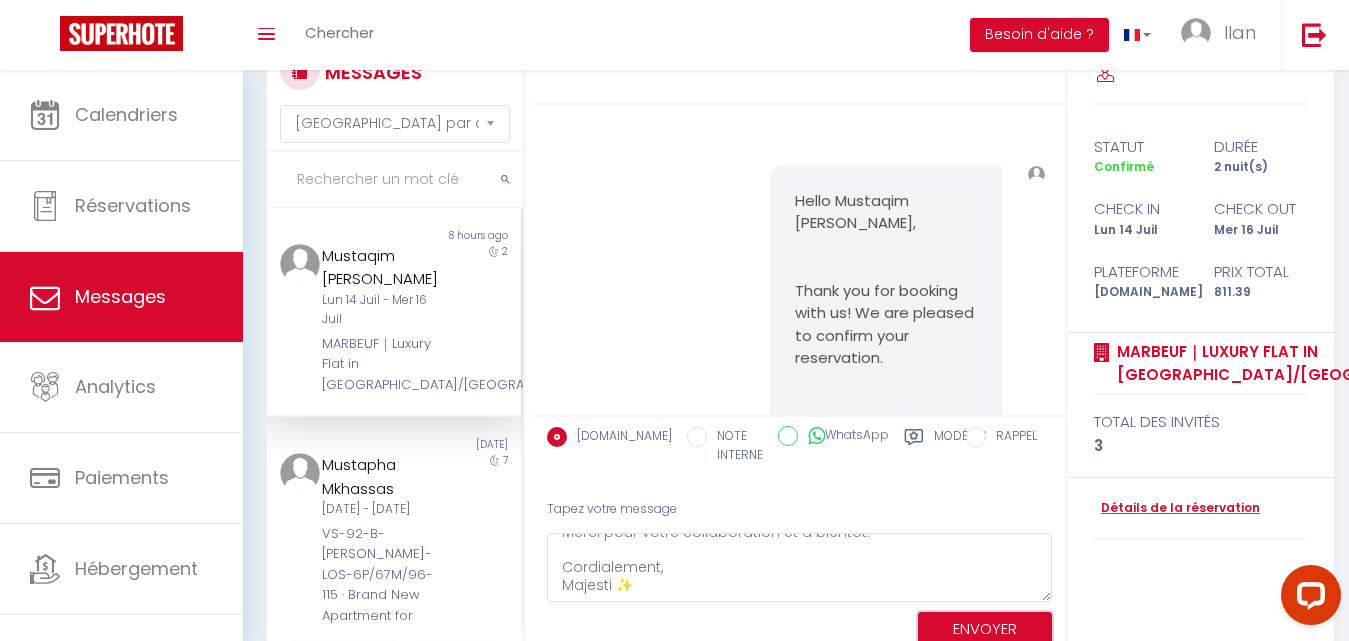 click on "ENVOYER" at bounding box center [985, 629] 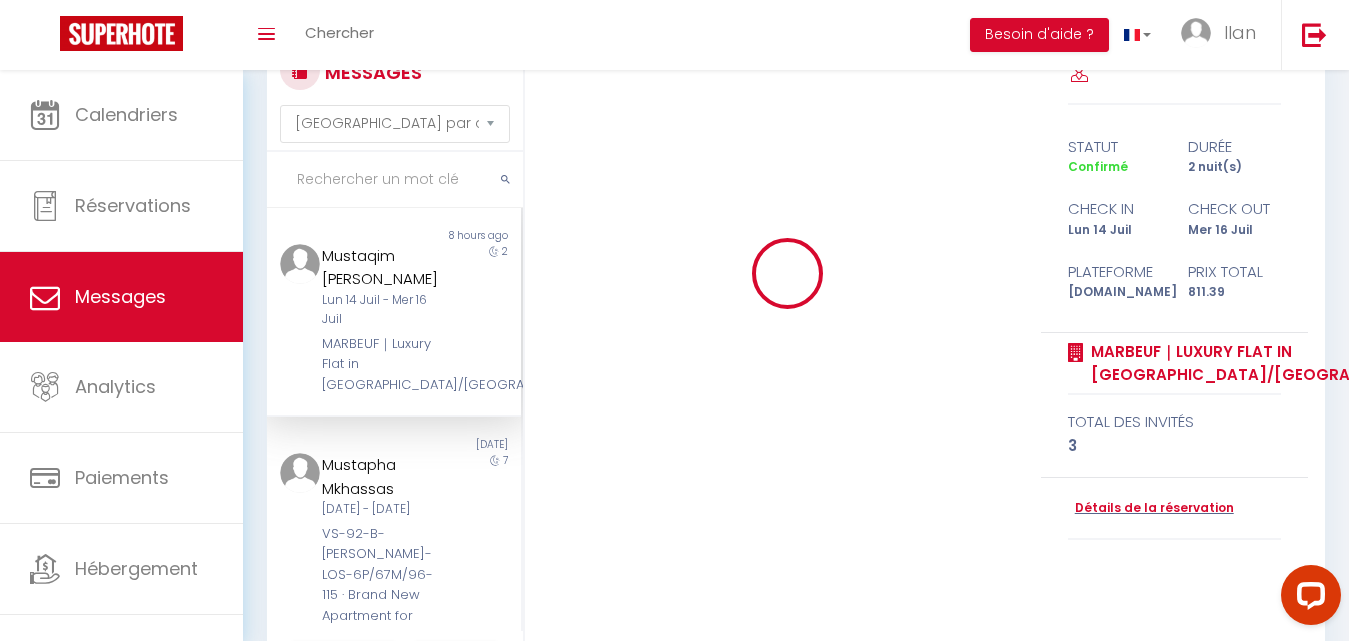 type 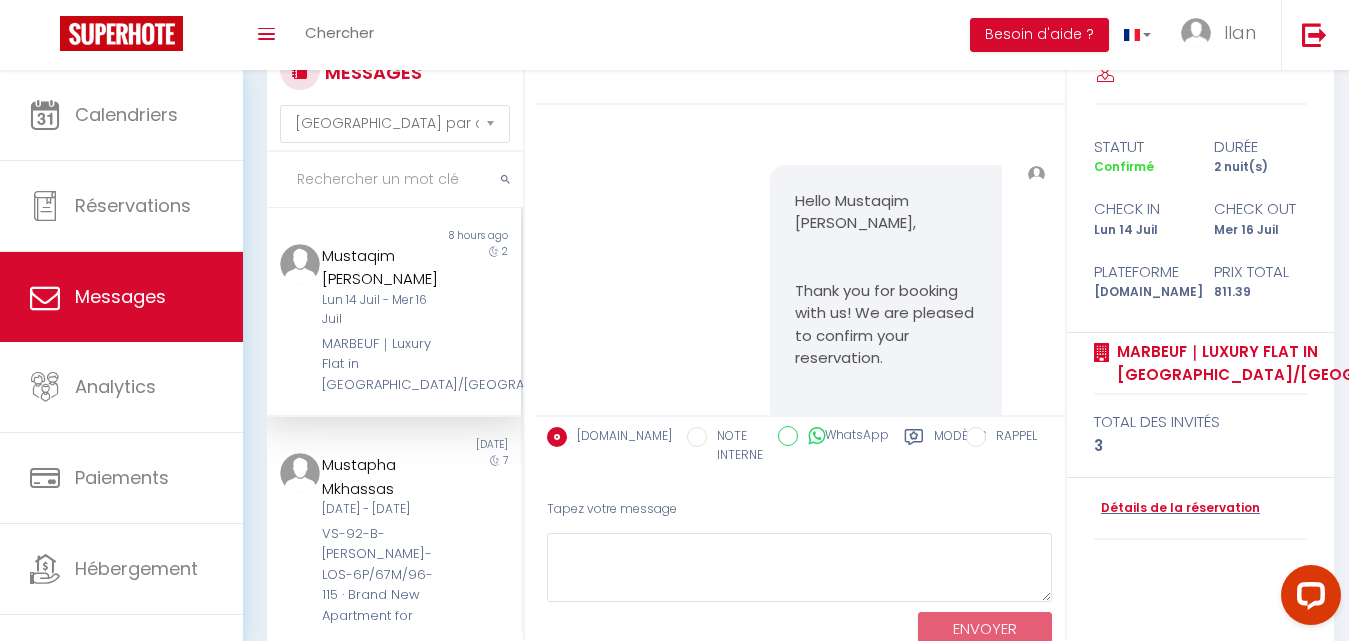 scroll, scrollTop: 2778, scrollLeft: 0, axis: vertical 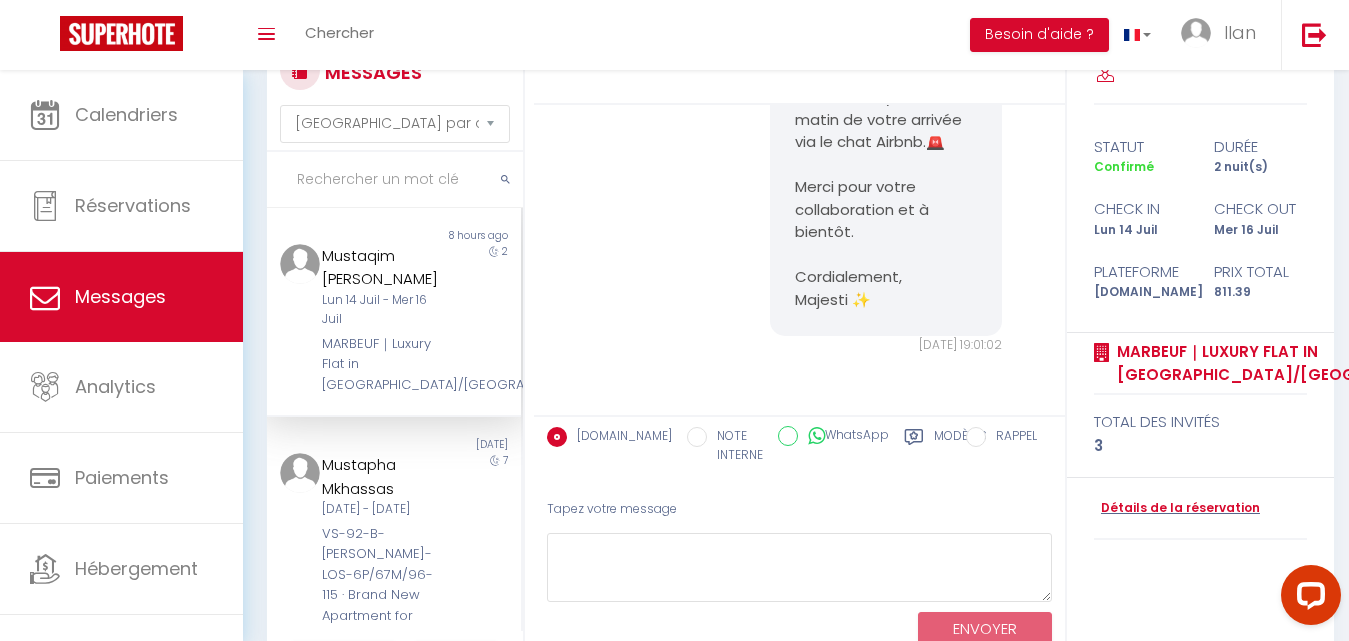 click at bounding box center [395, 180] 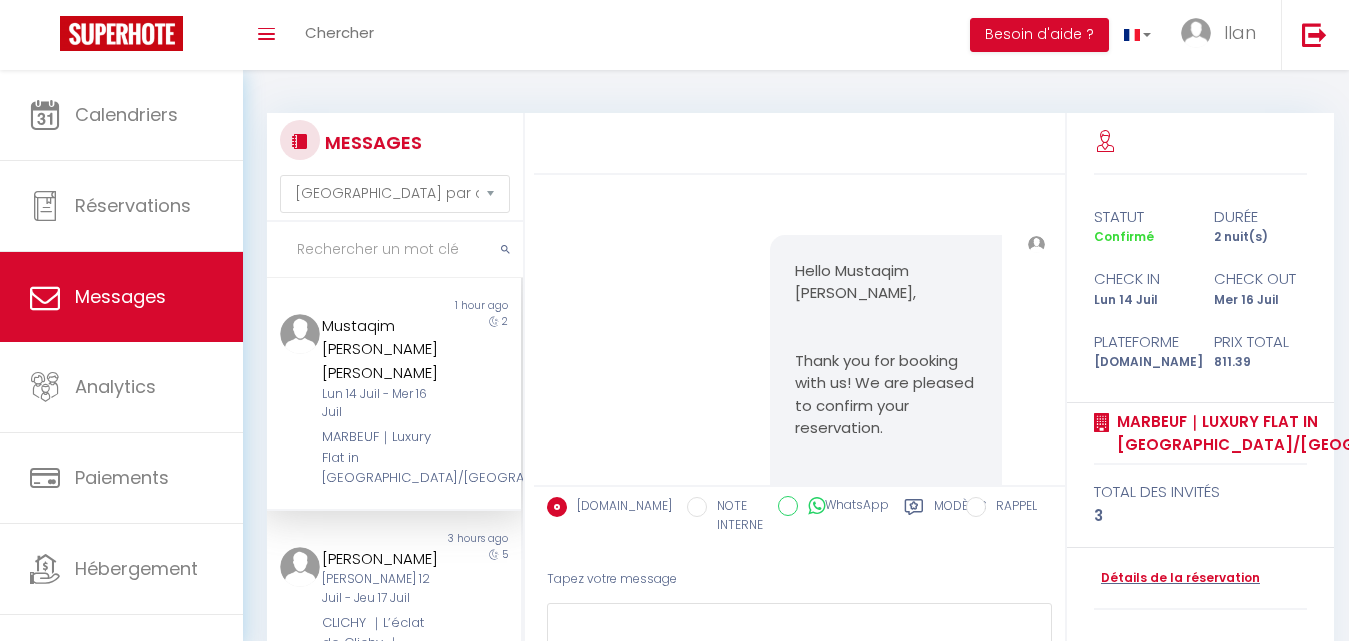 select on "message" 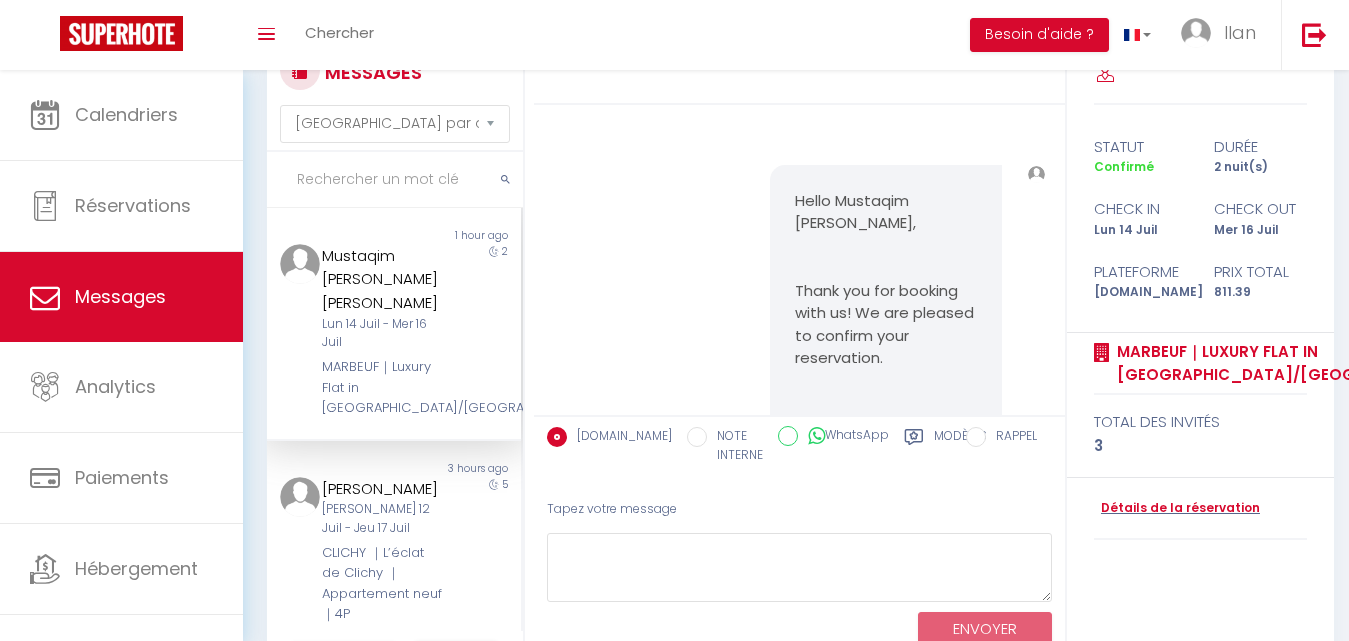 scroll, scrollTop: 2778, scrollLeft: 0, axis: vertical 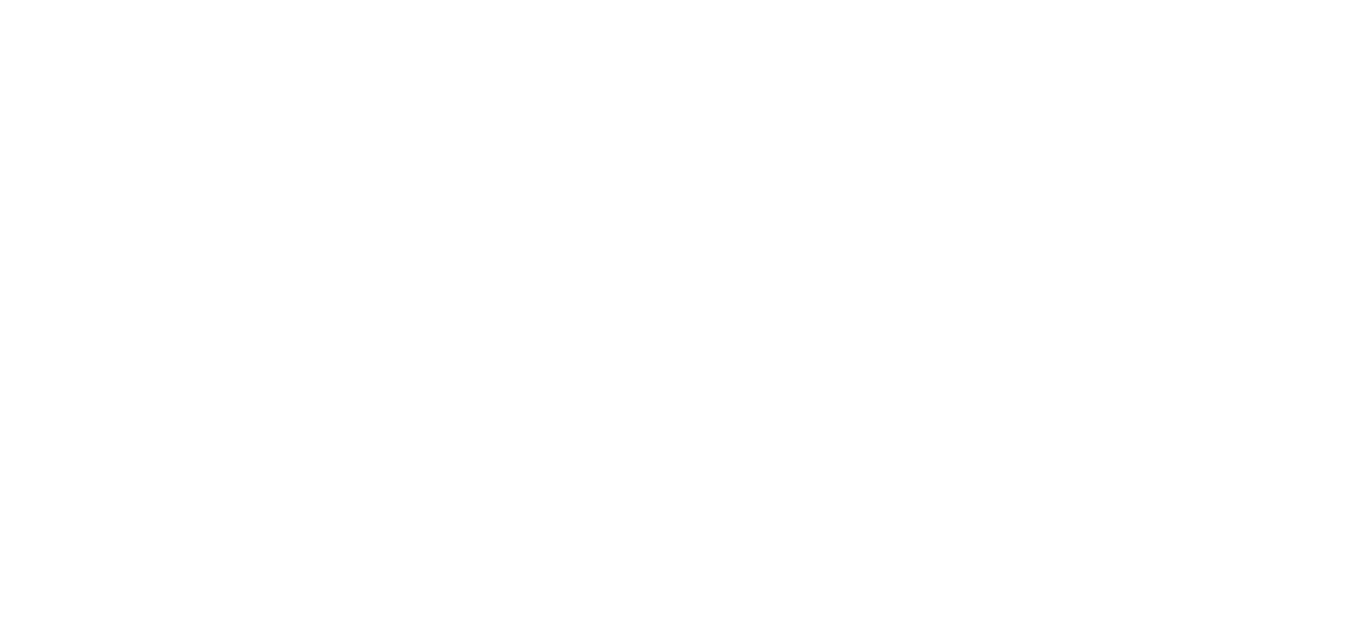 select on "message" 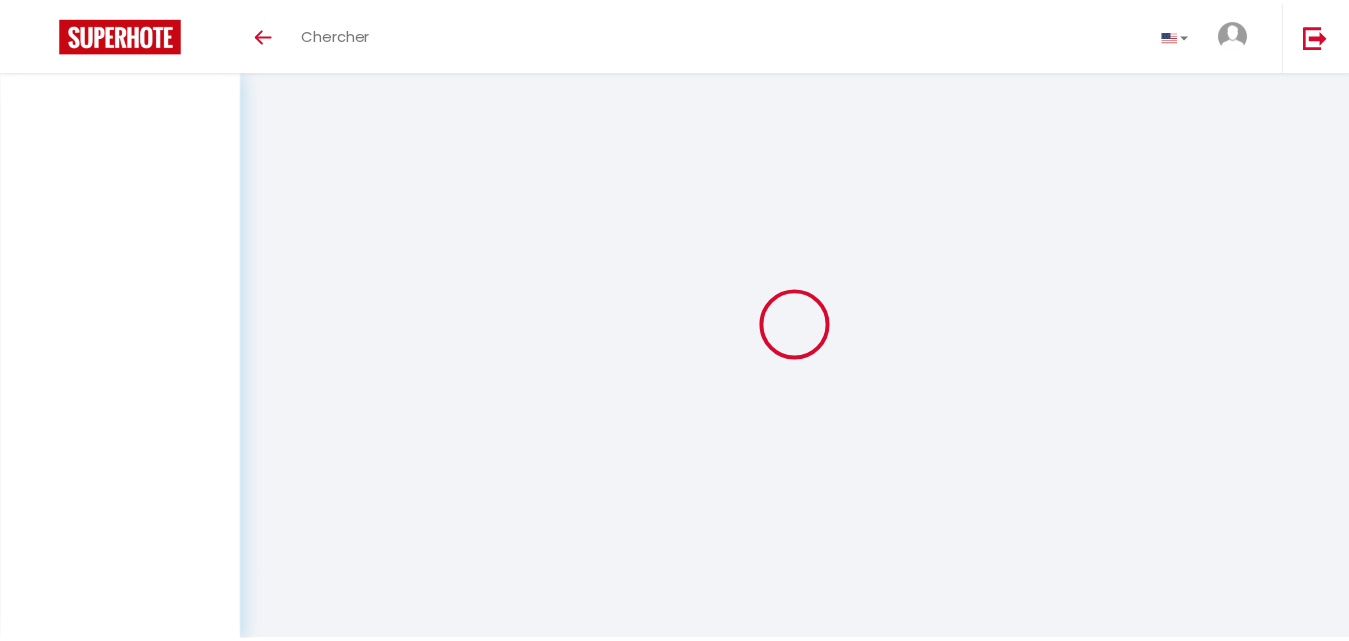 scroll, scrollTop: 70, scrollLeft: 0, axis: vertical 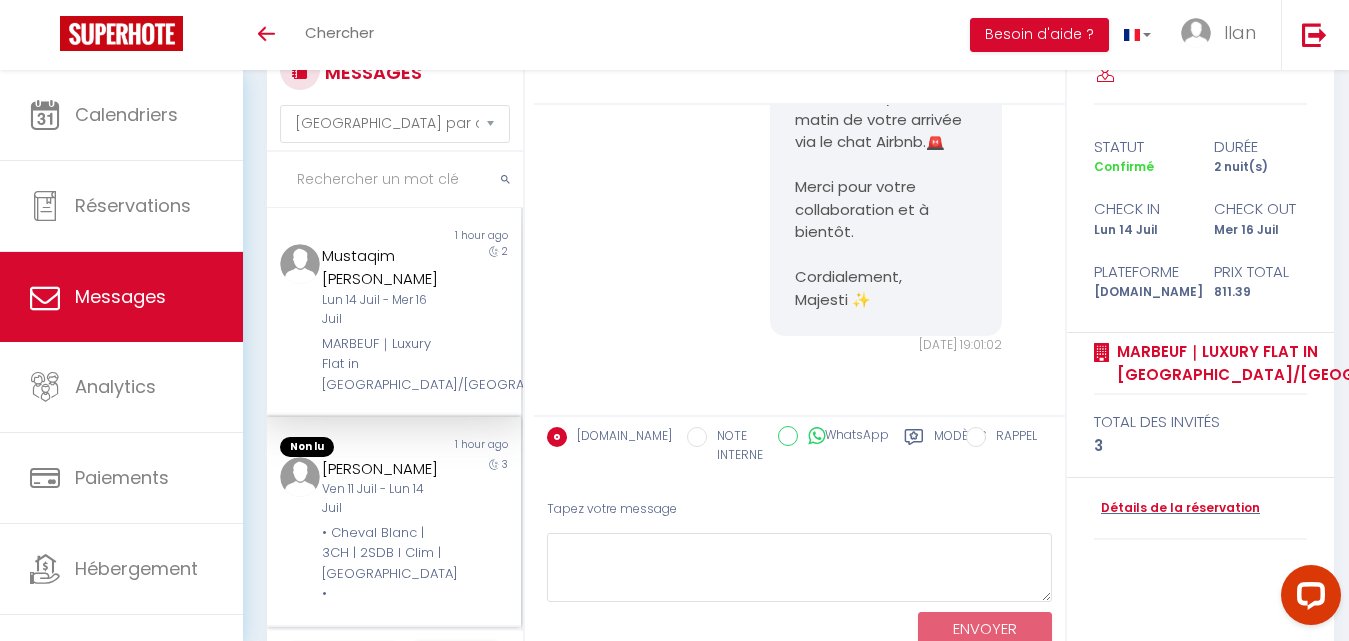 click on "Ven 11 Juil - Lun 14 Juil" at bounding box center [383, 499] 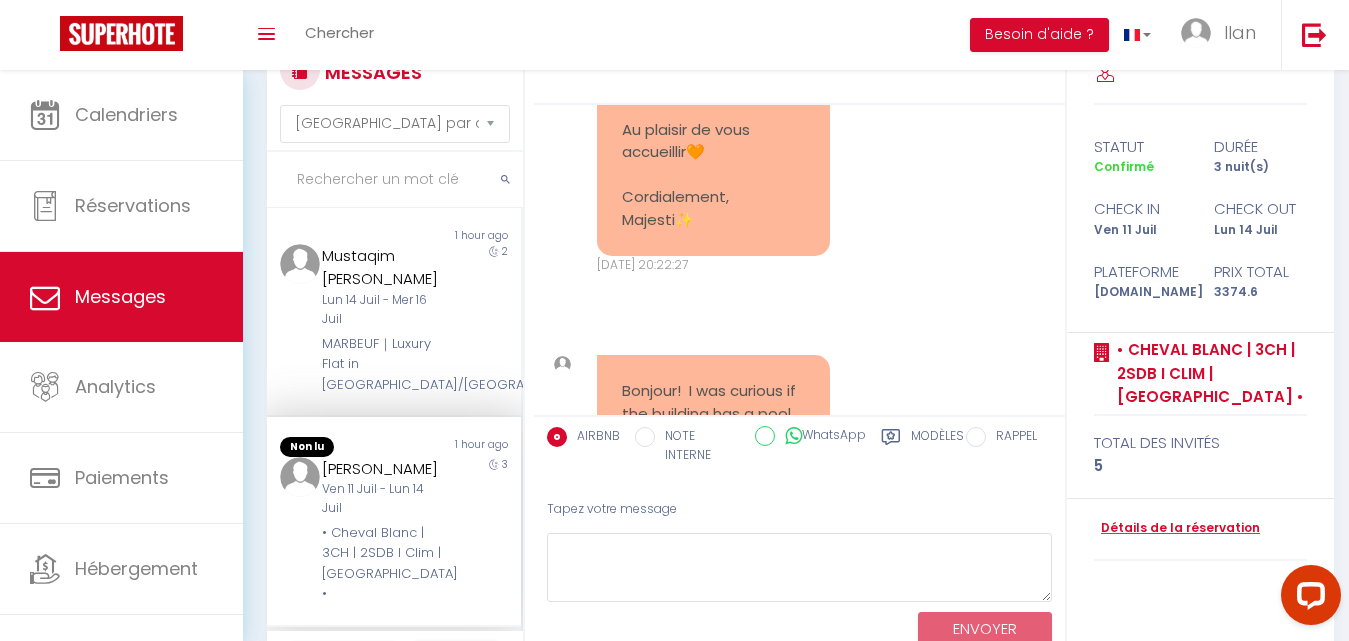 scroll, scrollTop: 18941, scrollLeft: 0, axis: vertical 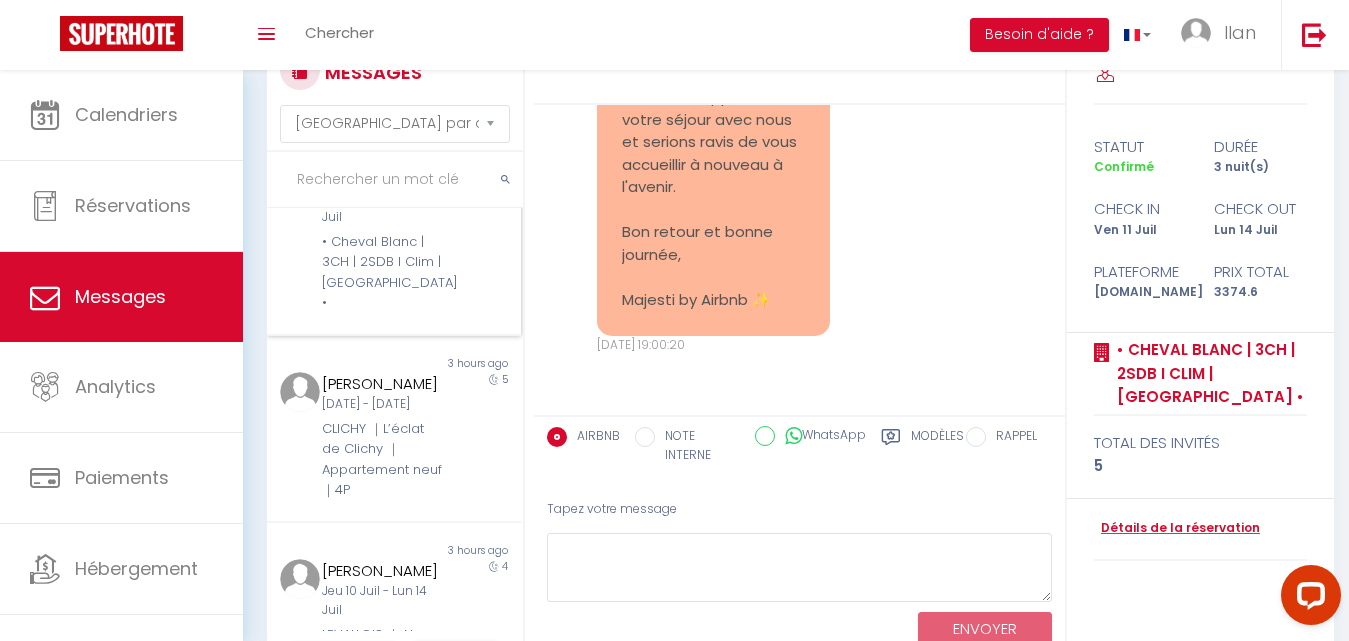click on "• Cheval Blanc | 3CH | 2SDB I Clim | [GEOGRAPHIC_DATA] •" at bounding box center (383, 273) 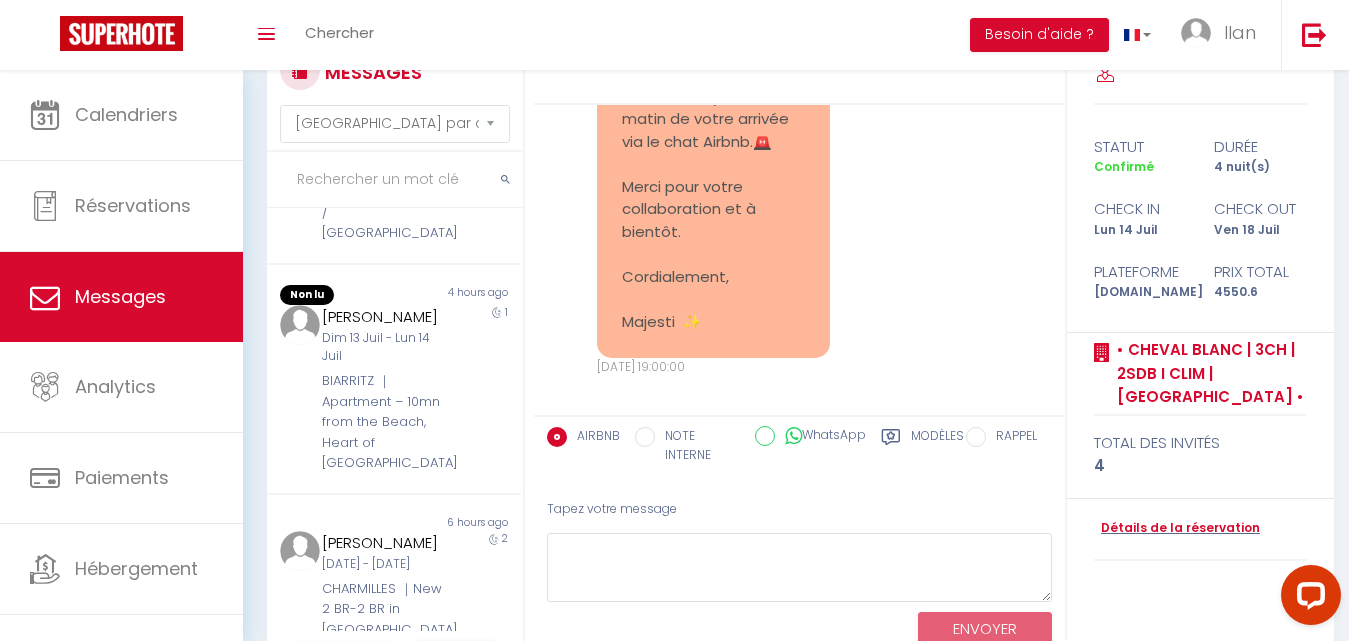 scroll, scrollTop: 1231, scrollLeft: 0, axis: vertical 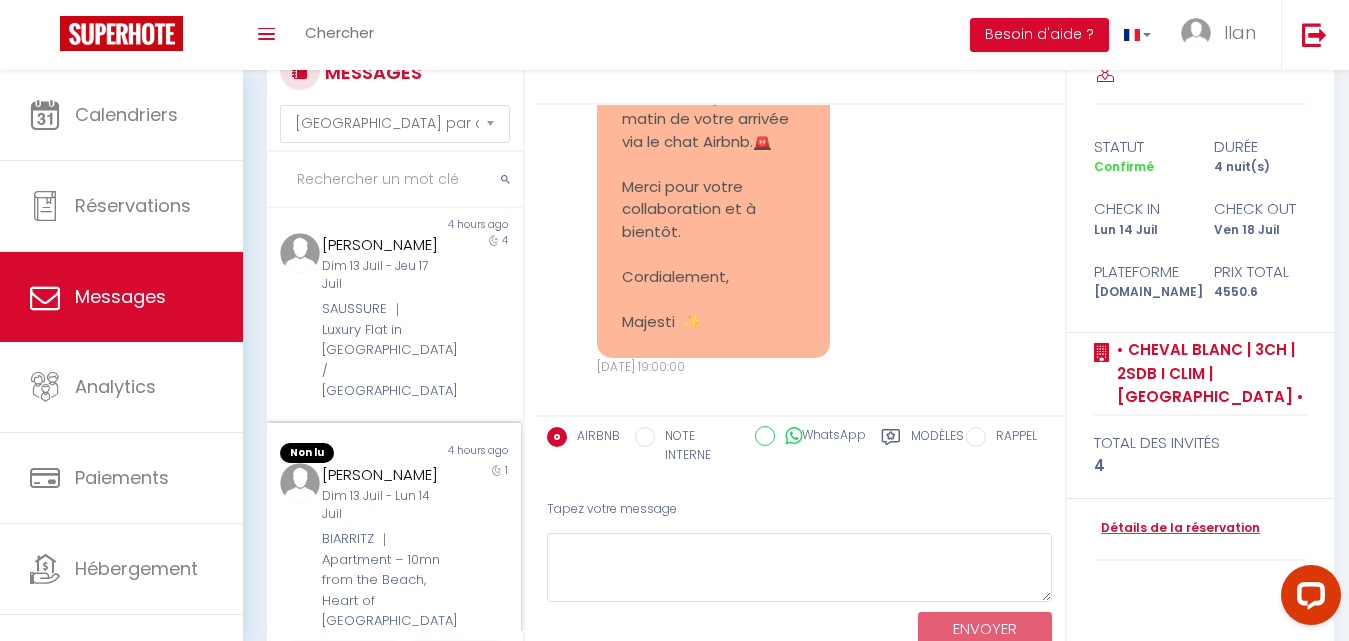 click on "[PERSON_NAME]" at bounding box center [383, 475] 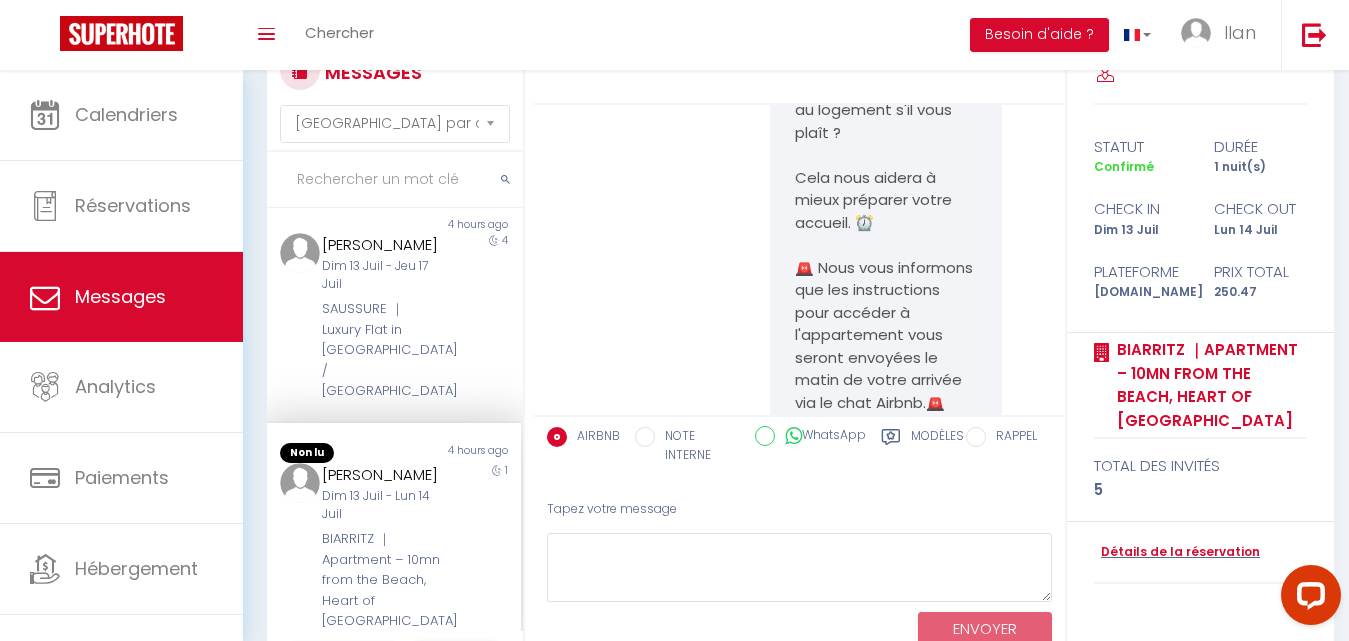 scroll, scrollTop: 15684, scrollLeft: 0, axis: vertical 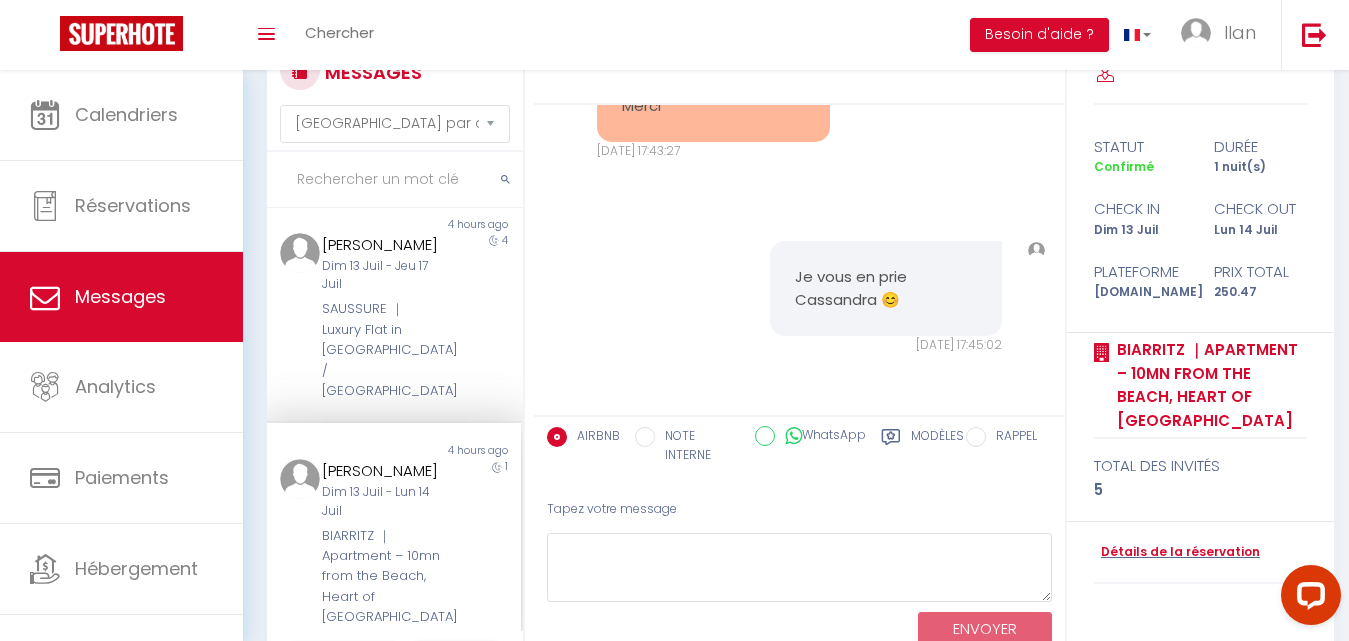 drag, startPoint x: 525, startPoint y: 459, endPoint x: 512, endPoint y: 489, distance: 32.695564 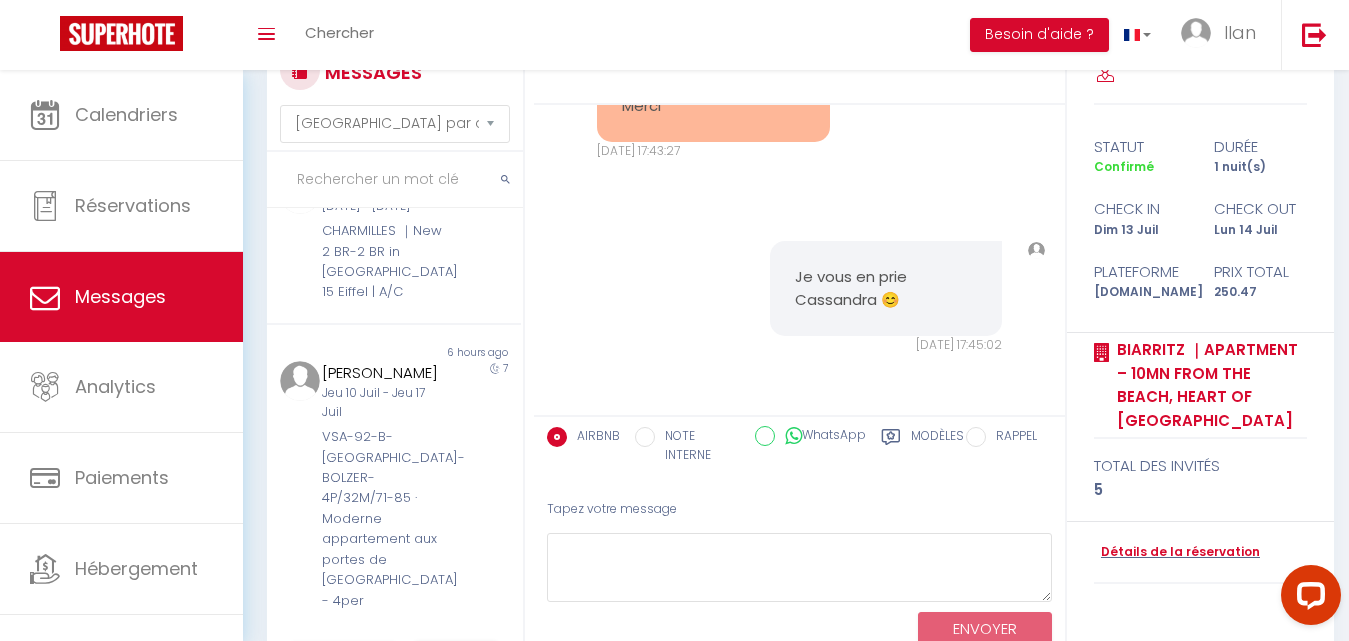 scroll, scrollTop: 1847, scrollLeft: 0, axis: vertical 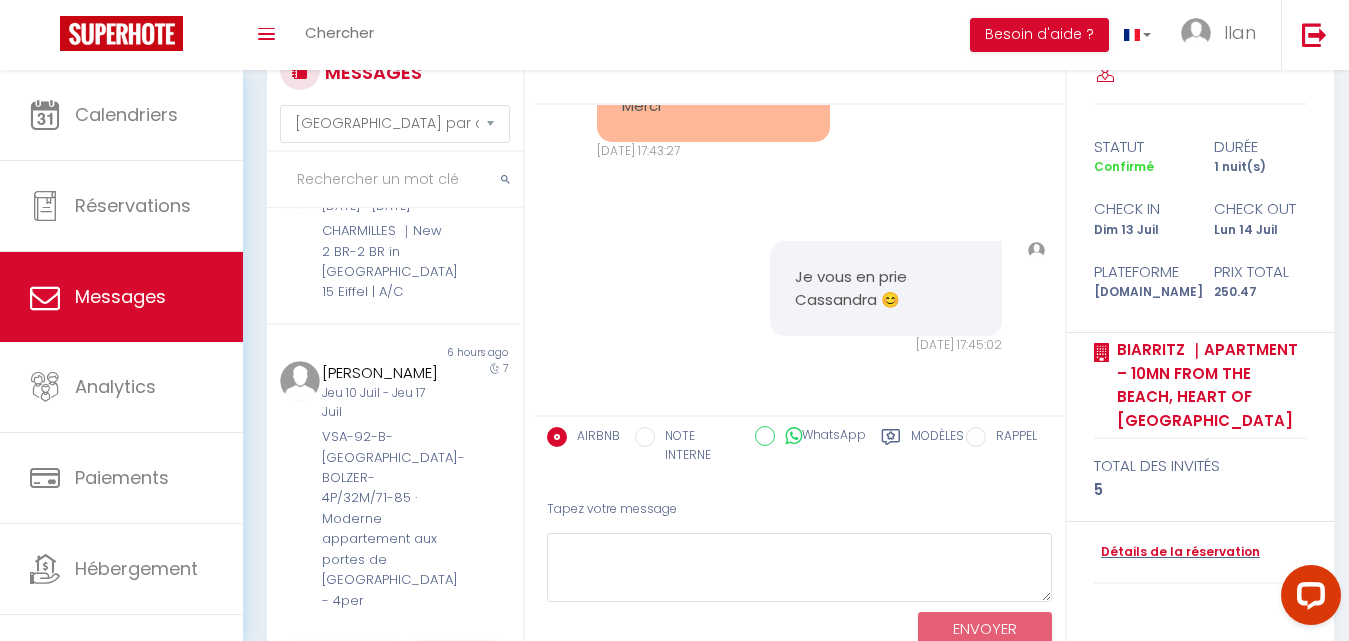 click on "Je vous en prie Cassandra 😊   Dim 13 Juil. 2025 - 17:45:02     Note Sms     Je vous en prie Cassandra 😊   Dim 13 Juil. 2025 - 17:45:02" at bounding box center (800, 298) 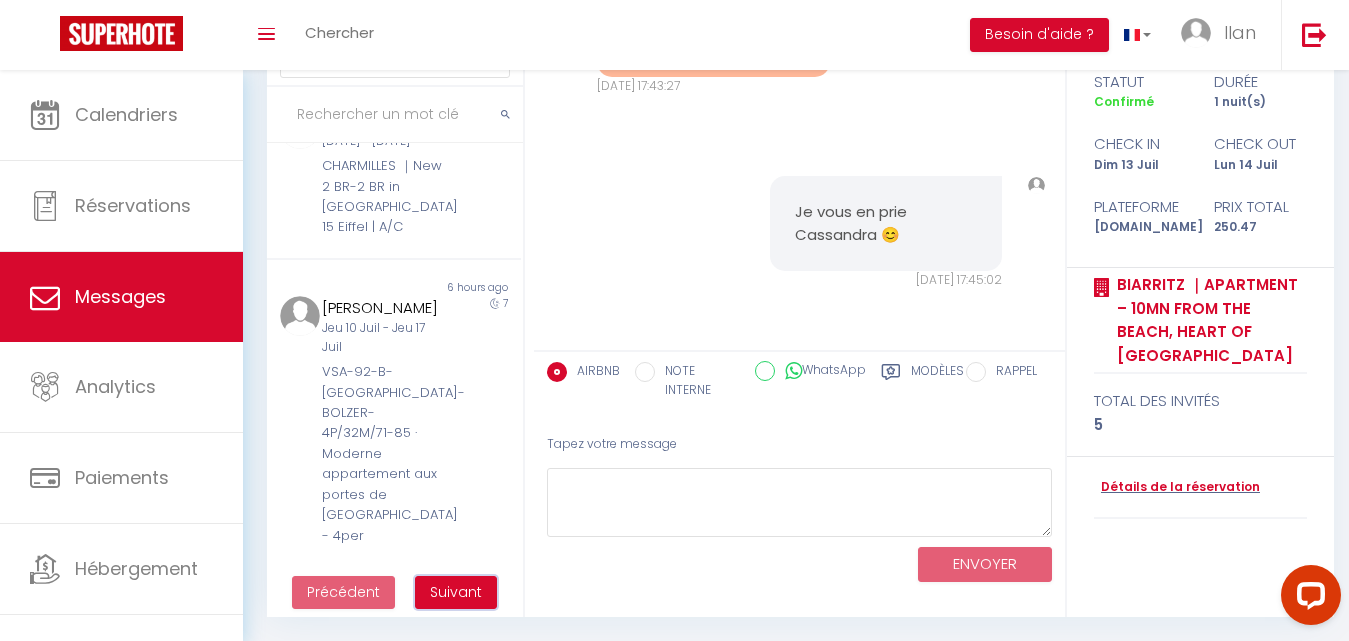 click on "Suivant" at bounding box center (456, 592) 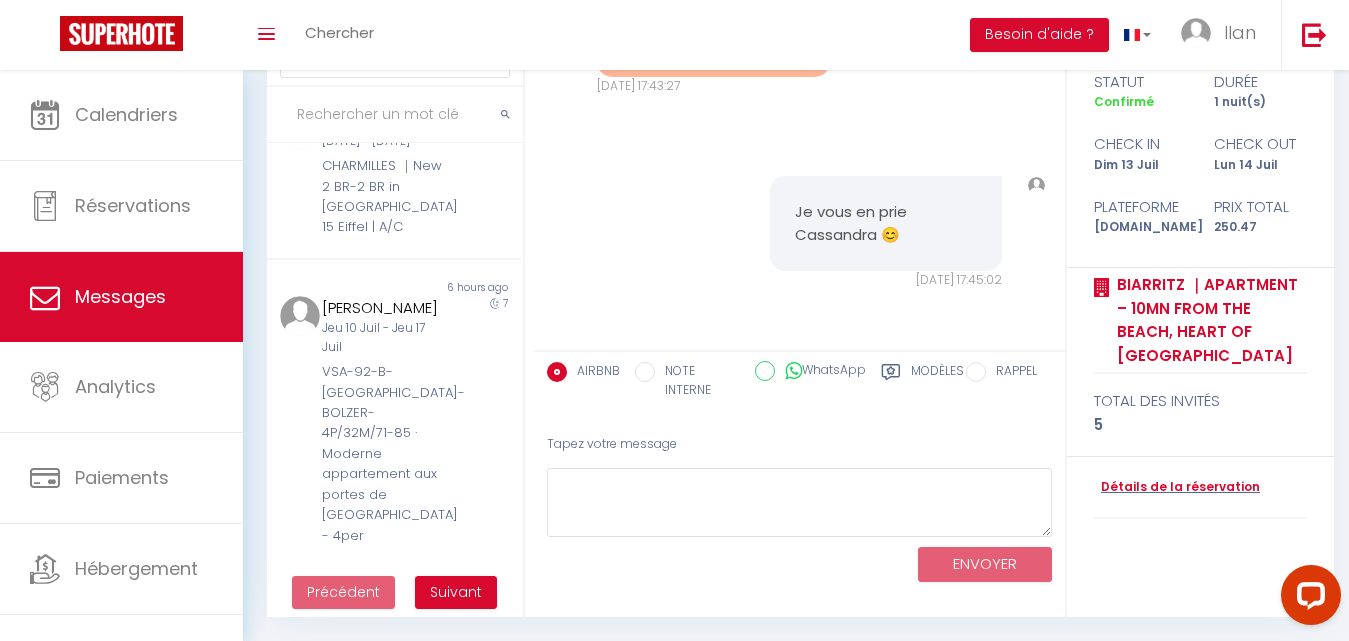 scroll, scrollTop: 70, scrollLeft: 0, axis: vertical 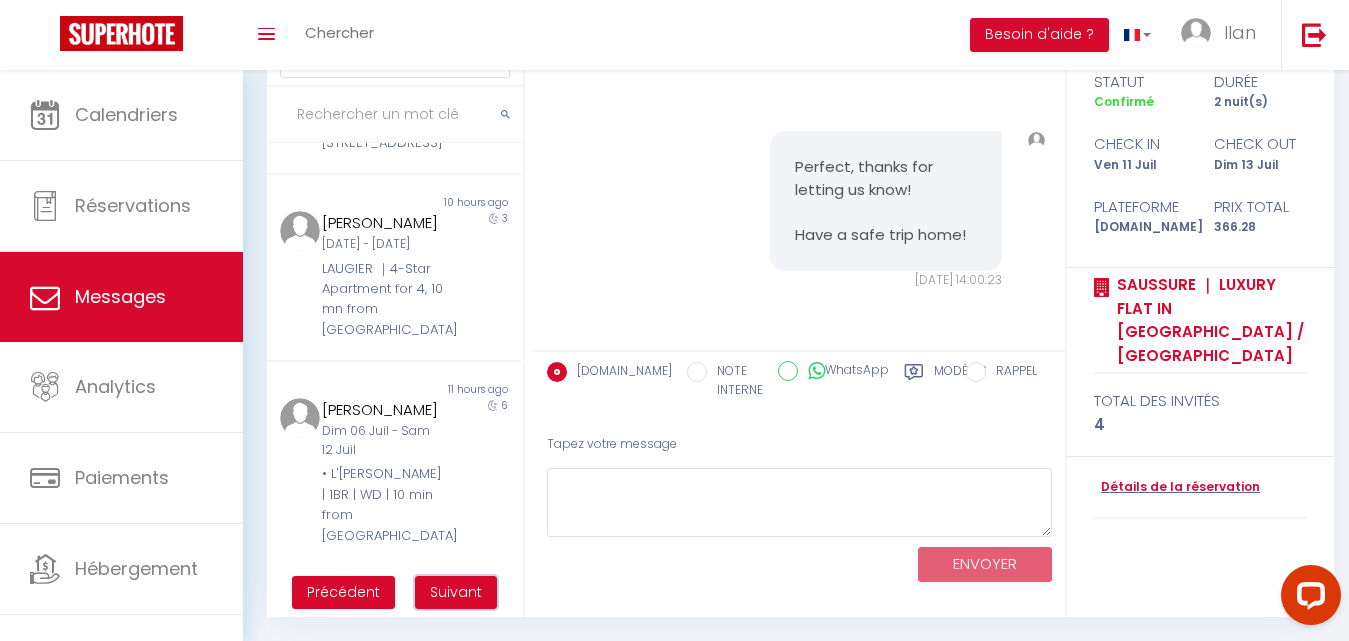 click on "Suivant" at bounding box center (456, 592) 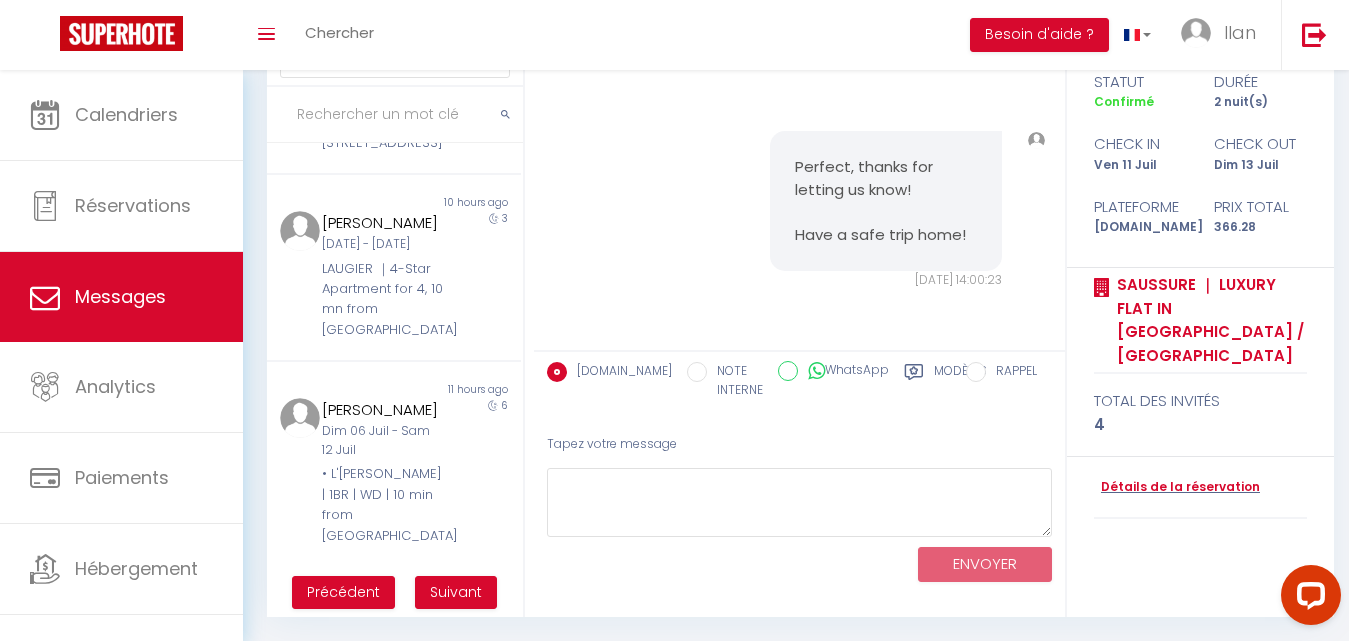 scroll, scrollTop: 70, scrollLeft: 0, axis: vertical 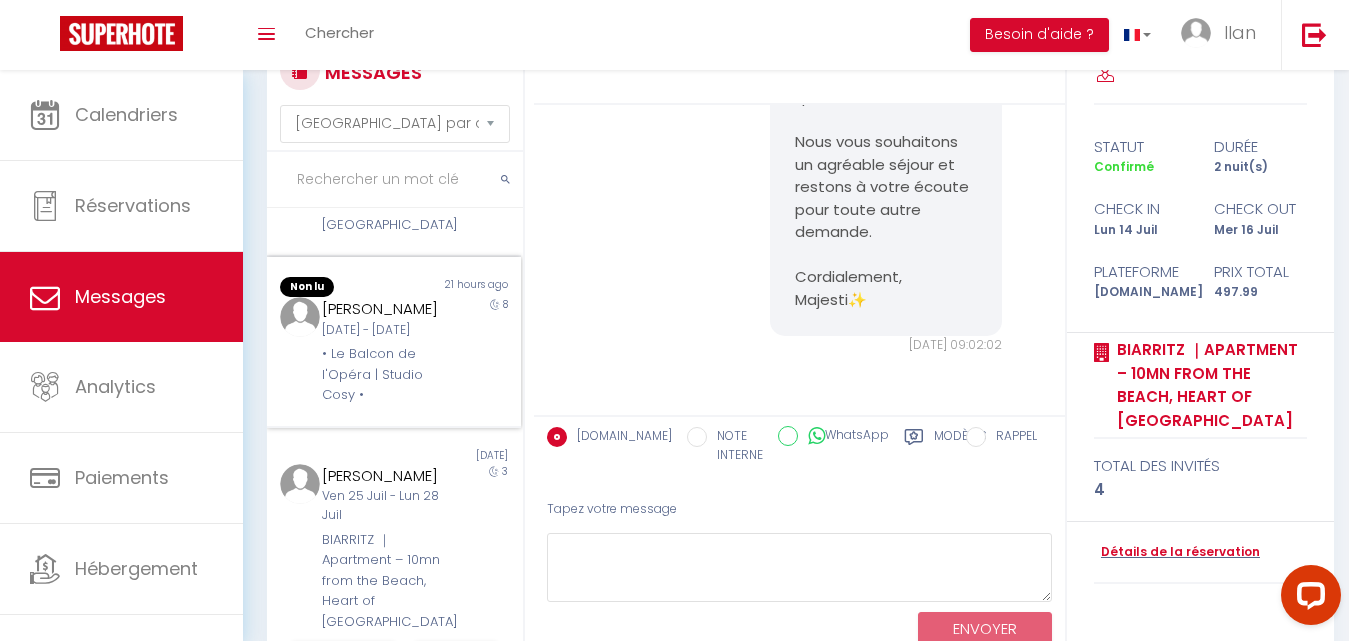 click on "8" at bounding box center (488, 351) 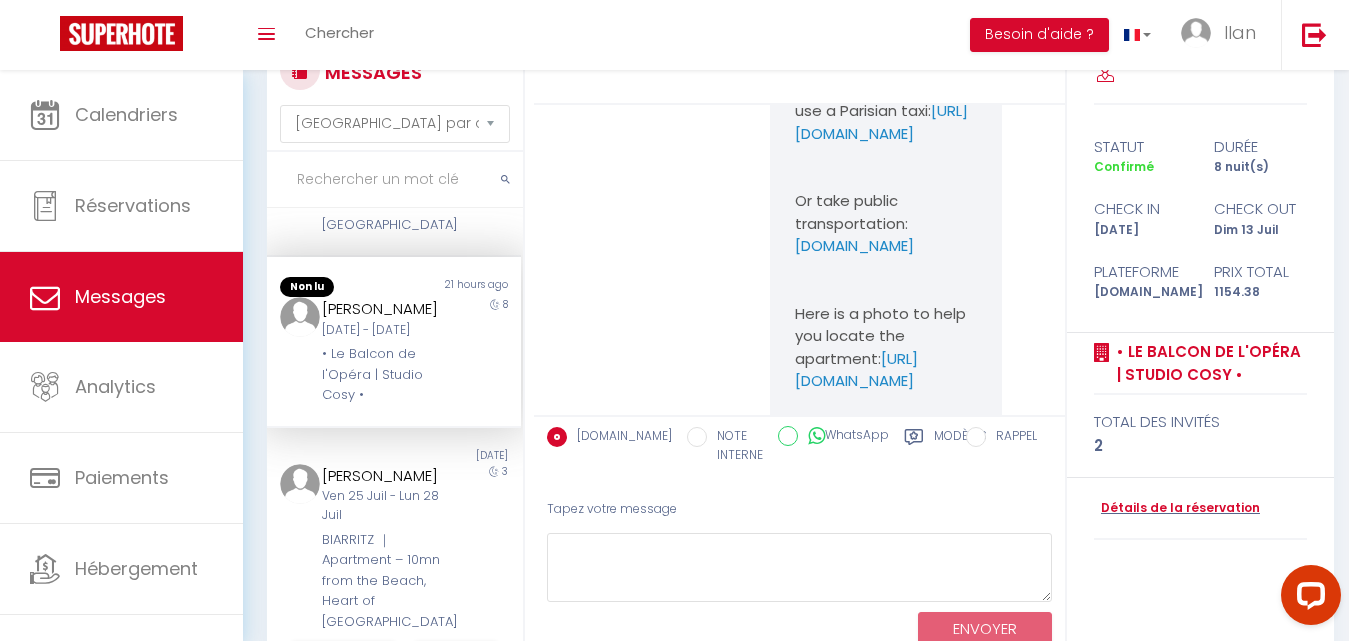 scroll, scrollTop: 10047, scrollLeft: 0, axis: vertical 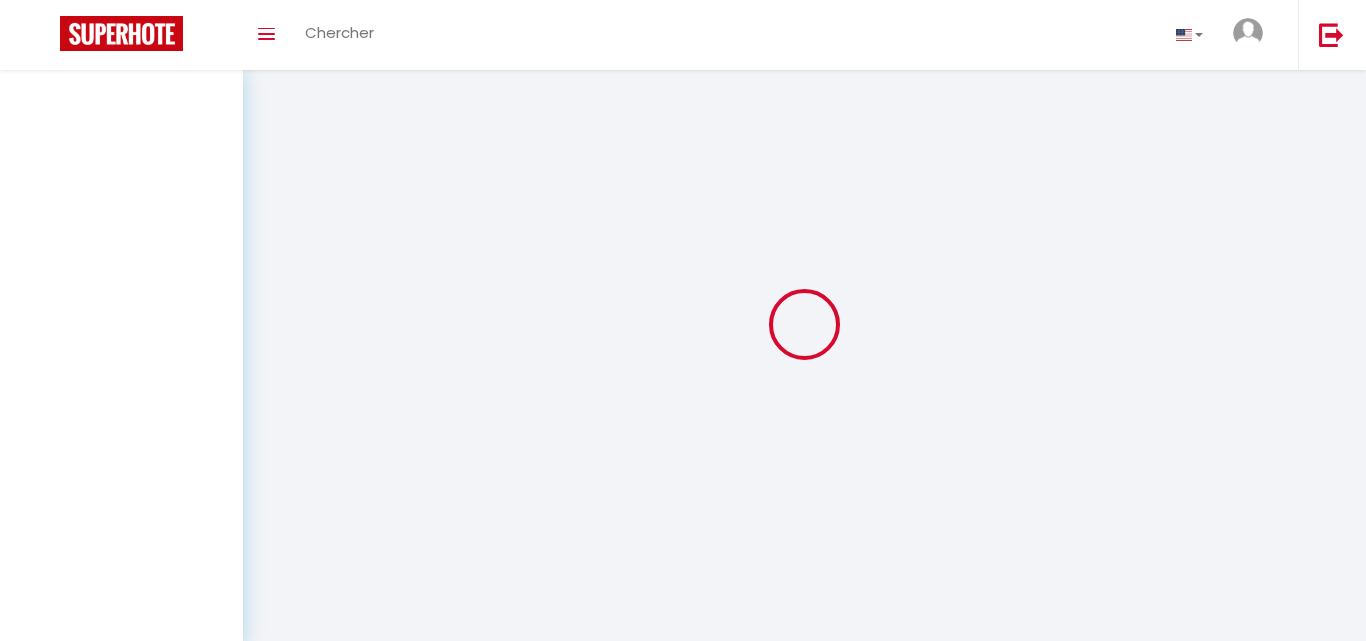 select on "message" 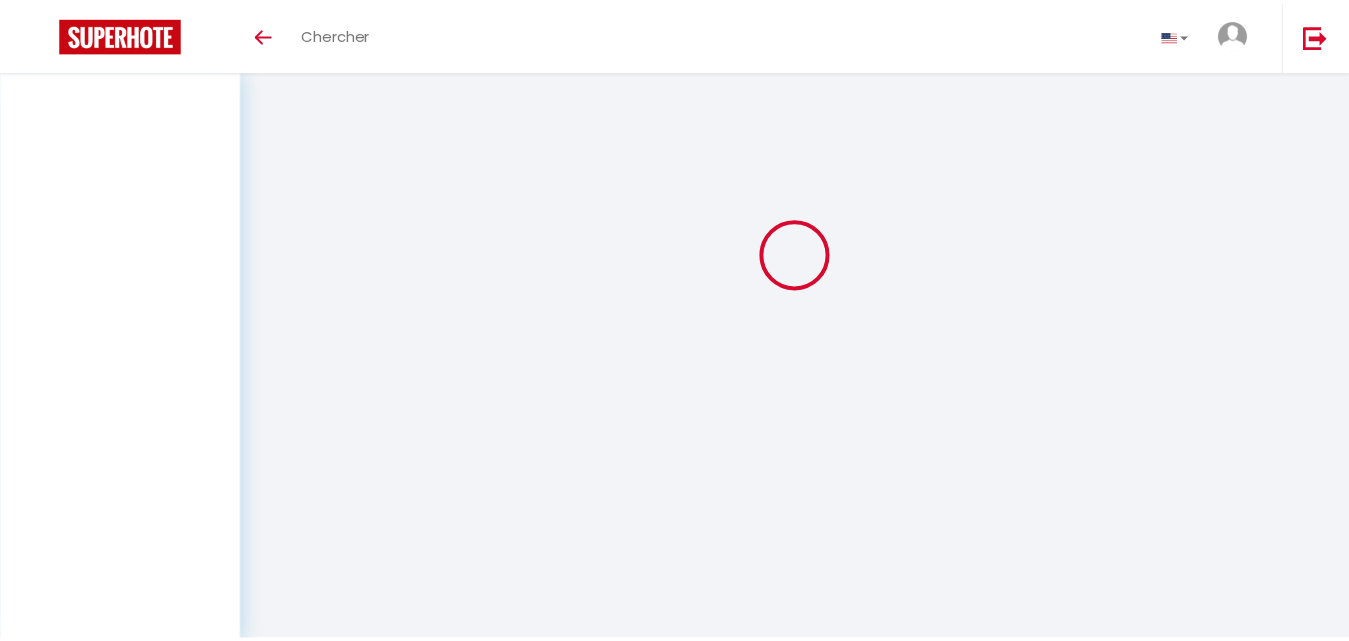 scroll, scrollTop: 70, scrollLeft: 0, axis: vertical 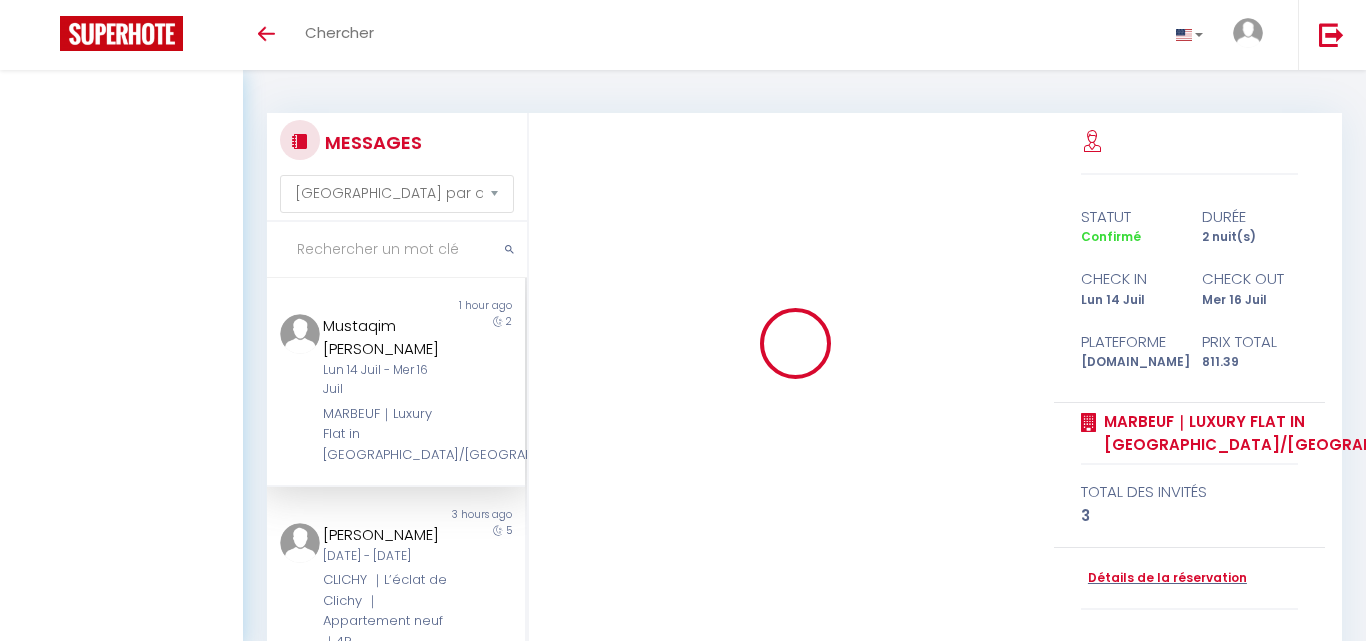 select on "message" 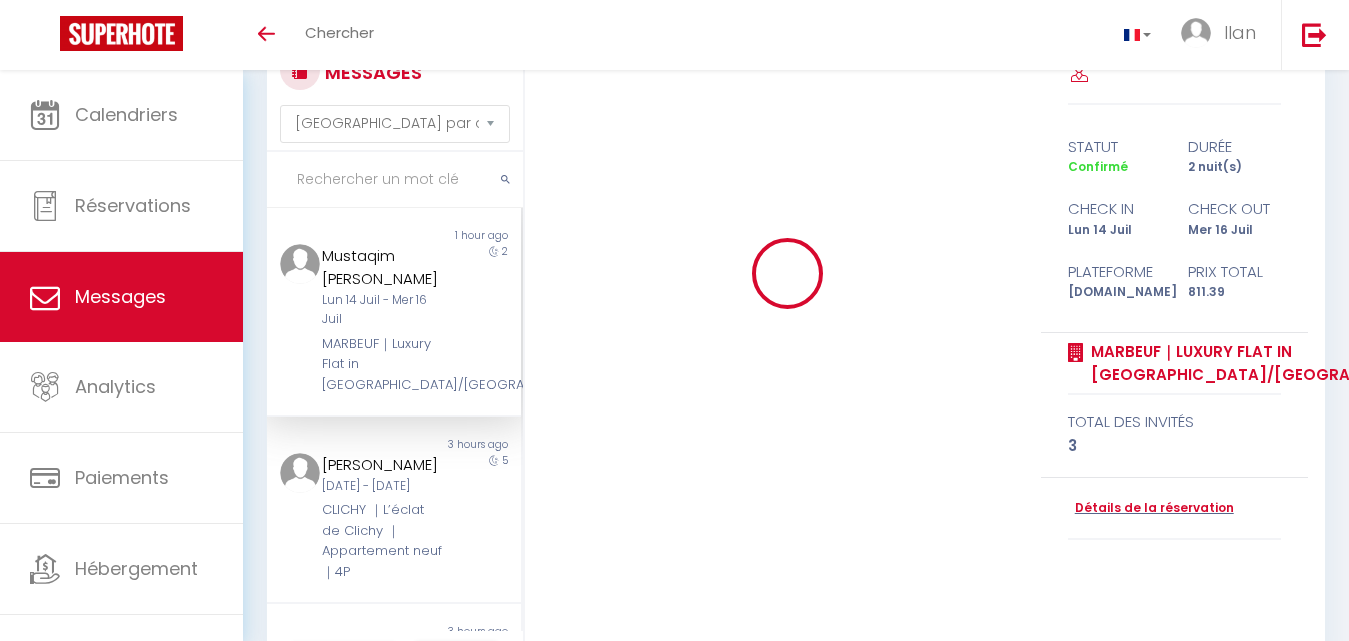 scroll, scrollTop: 70, scrollLeft: 0, axis: vertical 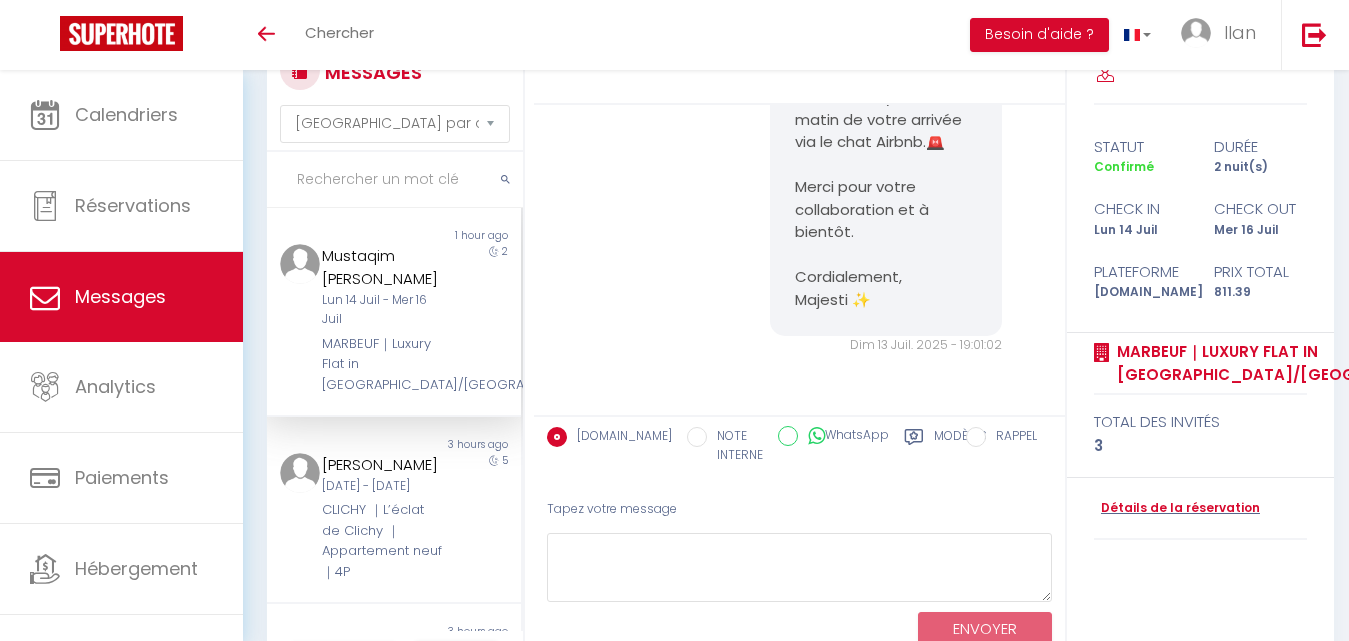 click on "Lun 14 Juil - Mer 16 Juil" at bounding box center [383, 310] 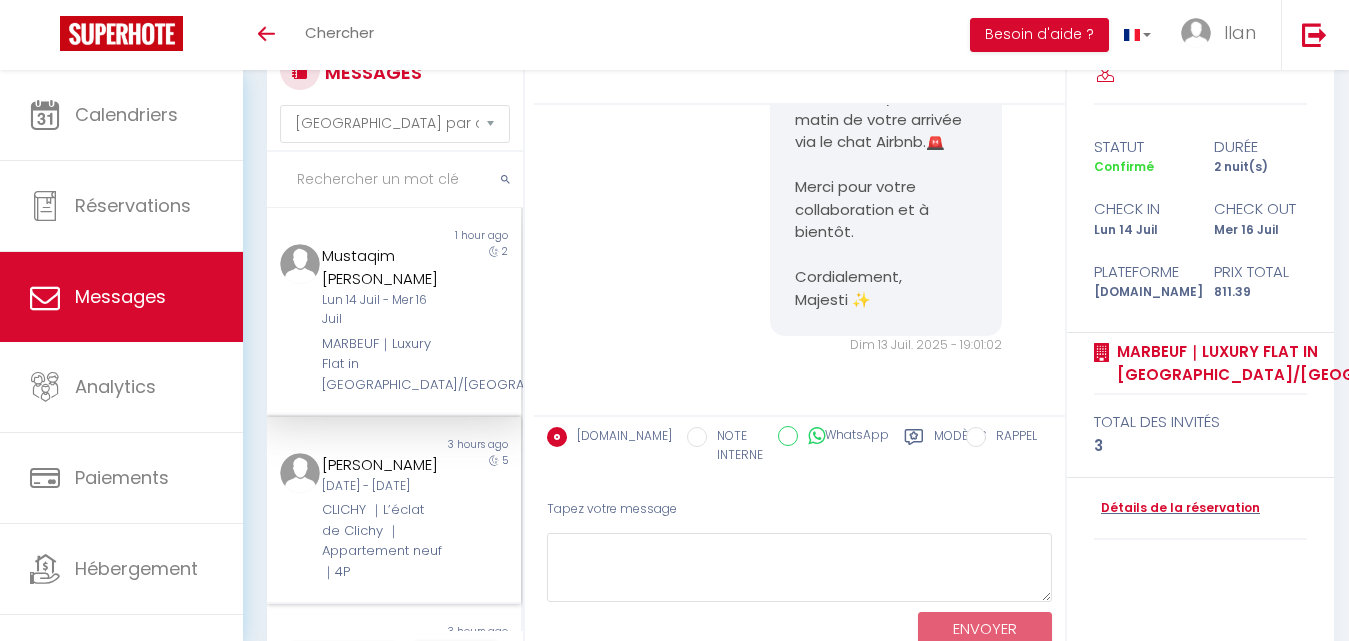 click on "CLICHY ｜L’éclat de Clichy ｜Appartement neuf｜4P" at bounding box center [383, 541] 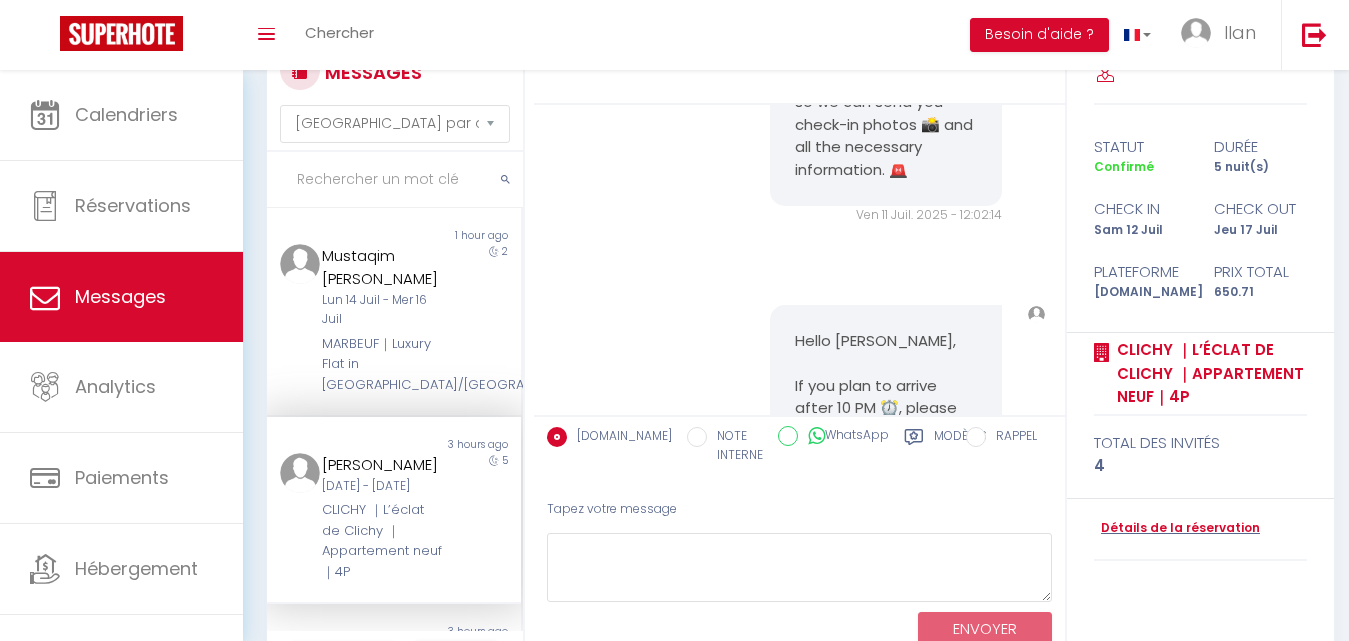 scroll, scrollTop: 10663, scrollLeft: 0, axis: vertical 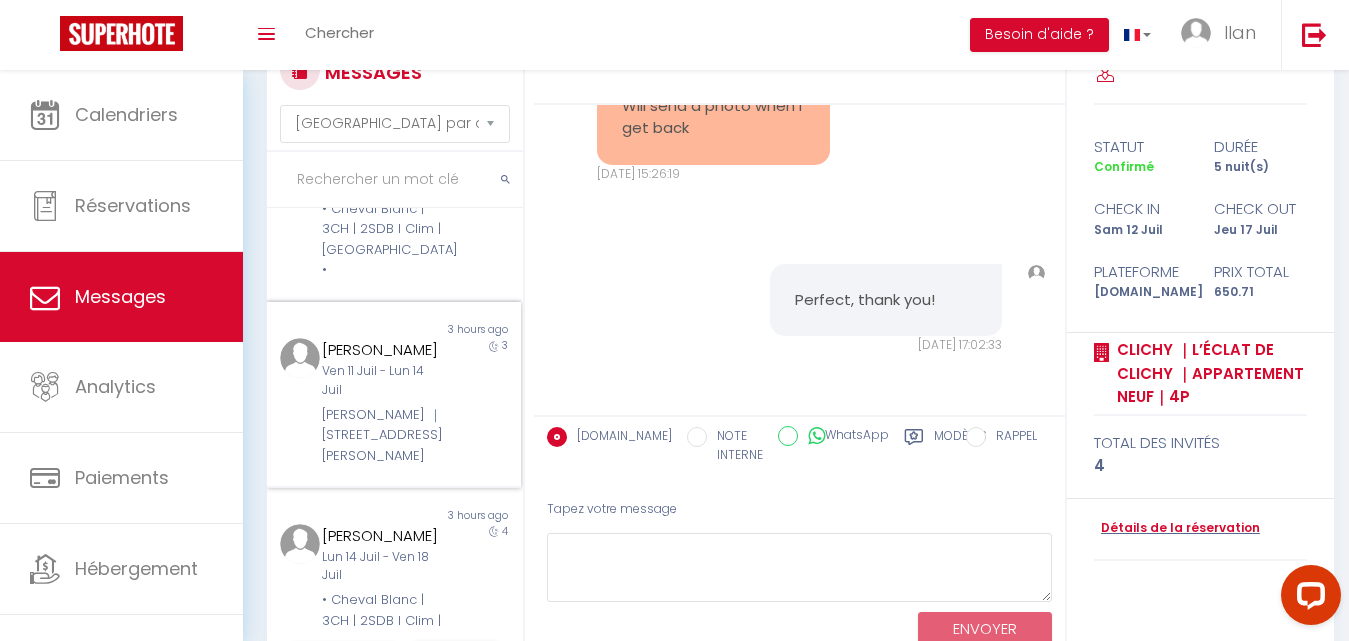 click on "Non lu
3 hours ago
Dominika Kula-Czartoryska   Ven 11 Juil - Lun 14 Juil   PÉTION ｜41 Rue Pétion 75011     3" at bounding box center [394, 395] 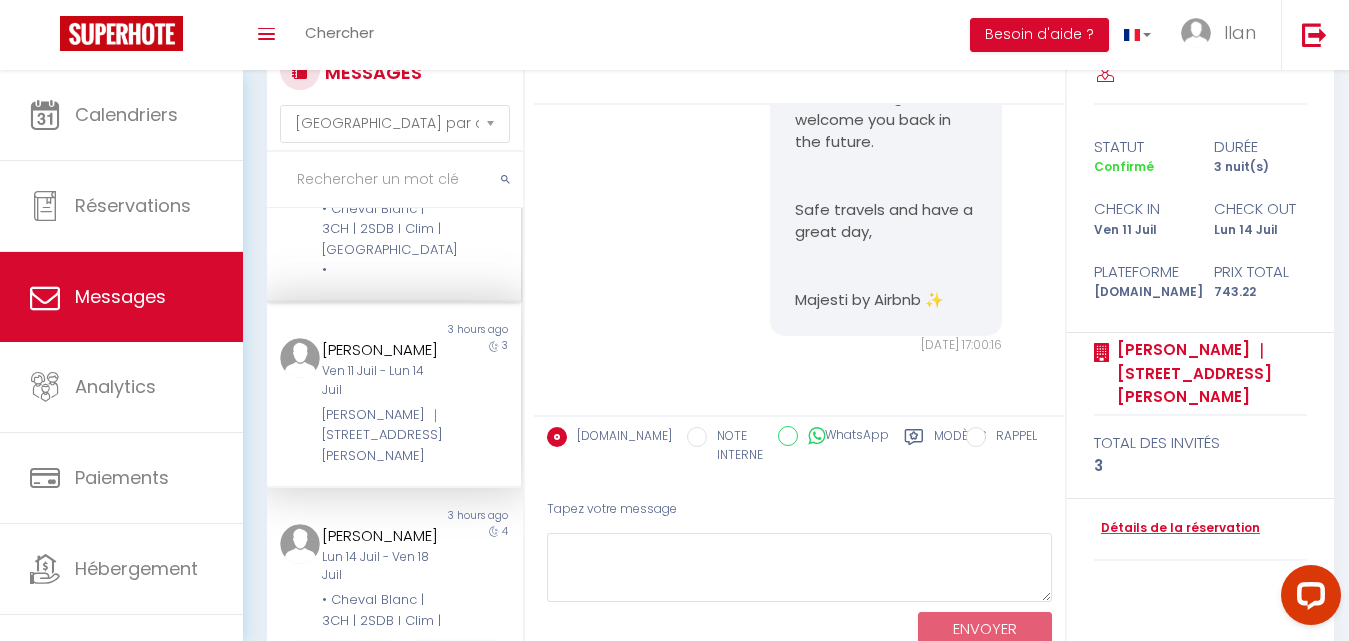click on "• Cheval Blanc | 3CH | 2SDB I Clim | [GEOGRAPHIC_DATA] •" at bounding box center [383, 240] 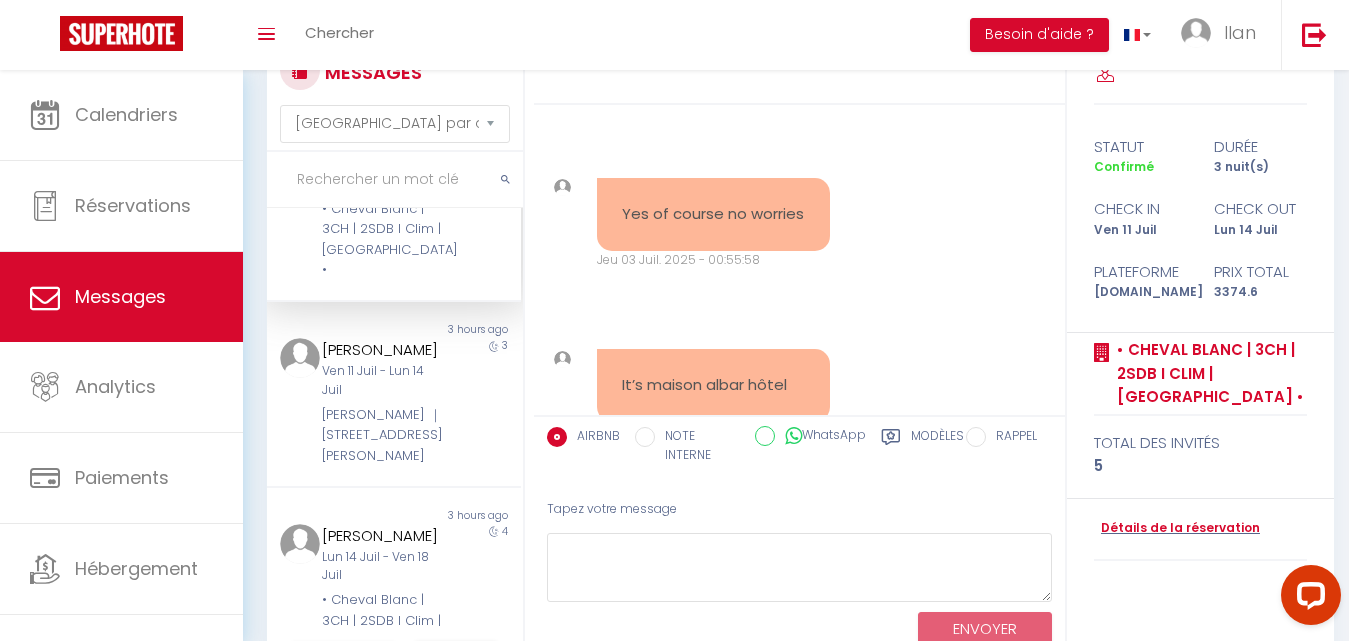 scroll, scrollTop: 18941, scrollLeft: 0, axis: vertical 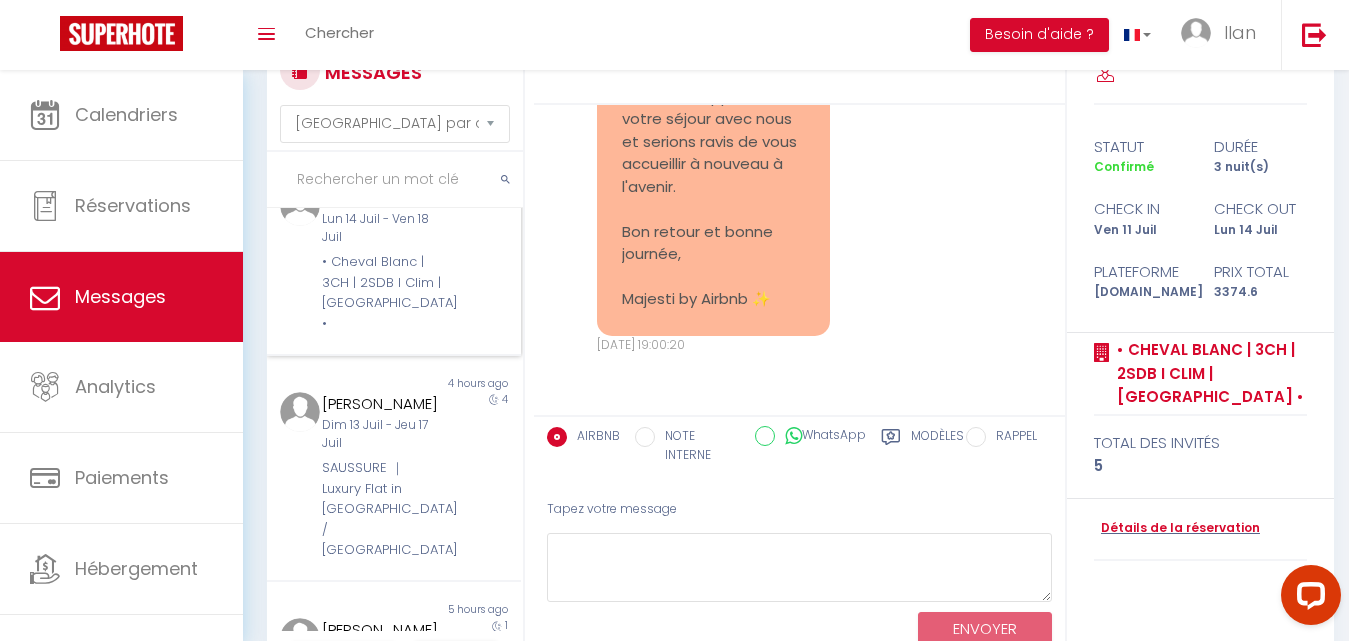 click on "• Cheval Blanc | 3CH | 2SDB I Clim | [GEOGRAPHIC_DATA] •" at bounding box center (383, 293) 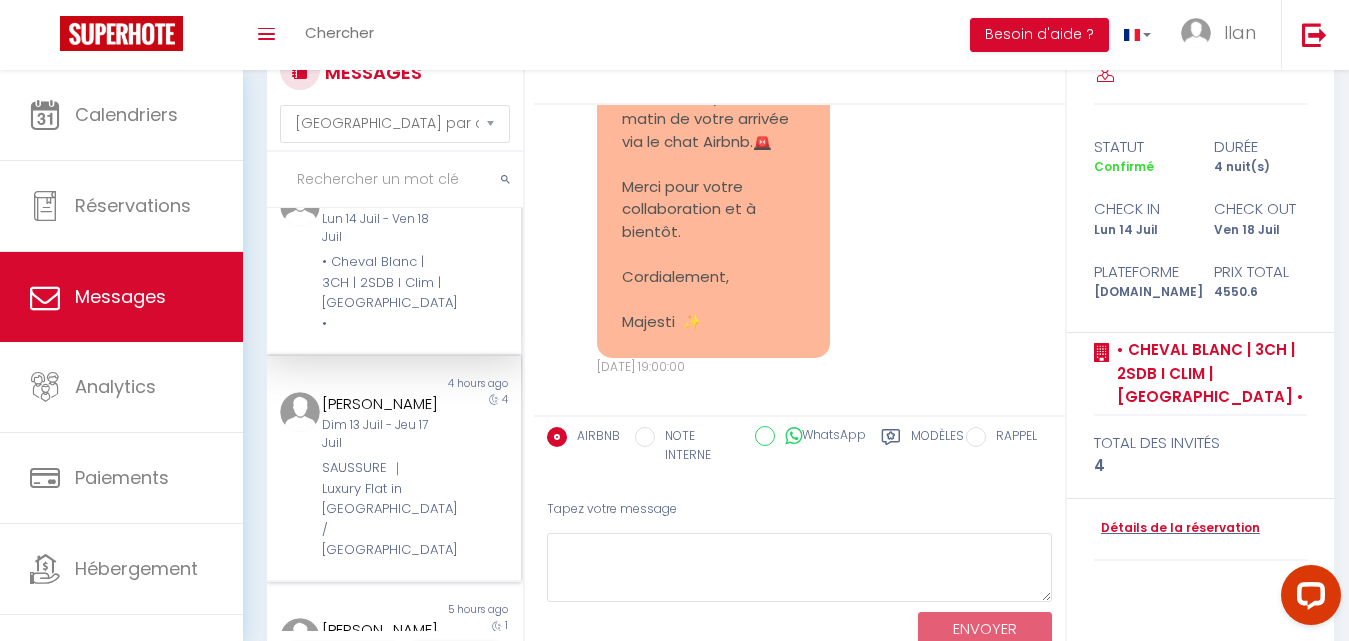 click on "[PERSON_NAME]" at bounding box center [383, 404] 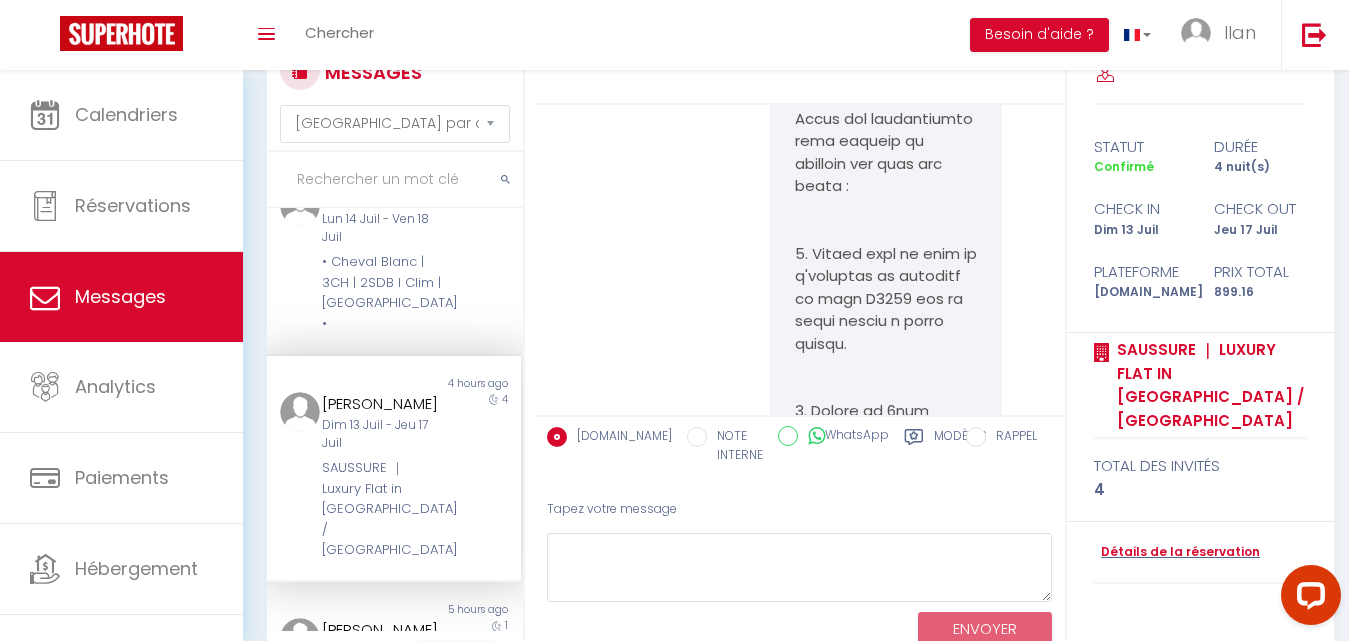 scroll, scrollTop: 10187, scrollLeft: 0, axis: vertical 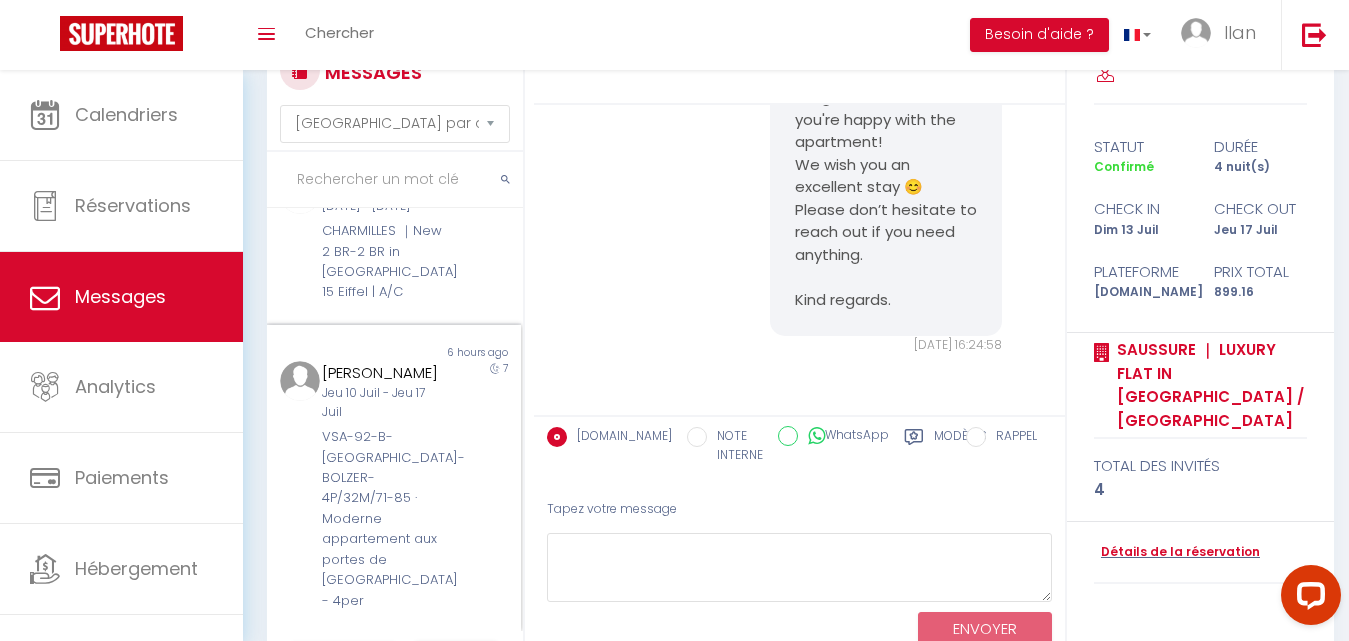 click on "Jeu 10 Juil - Jeu 17 Juil" at bounding box center (383, 403) 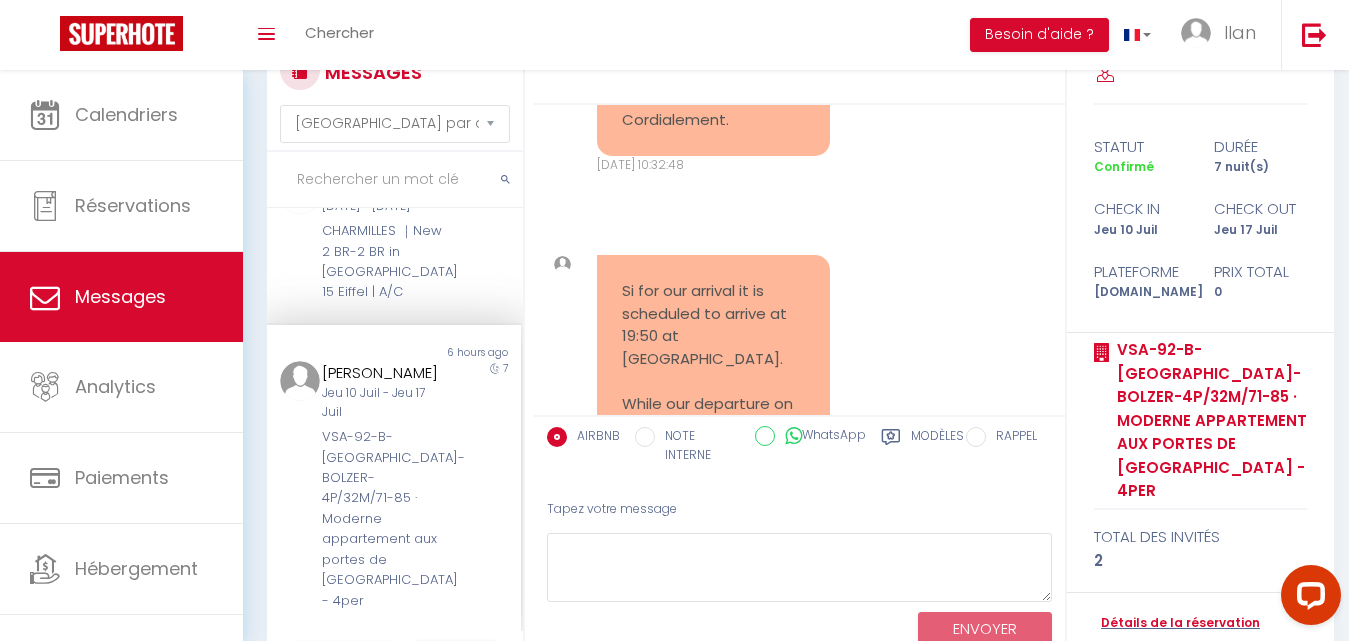 scroll, scrollTop: 15108, scrollLeft: 0, axis: vertical 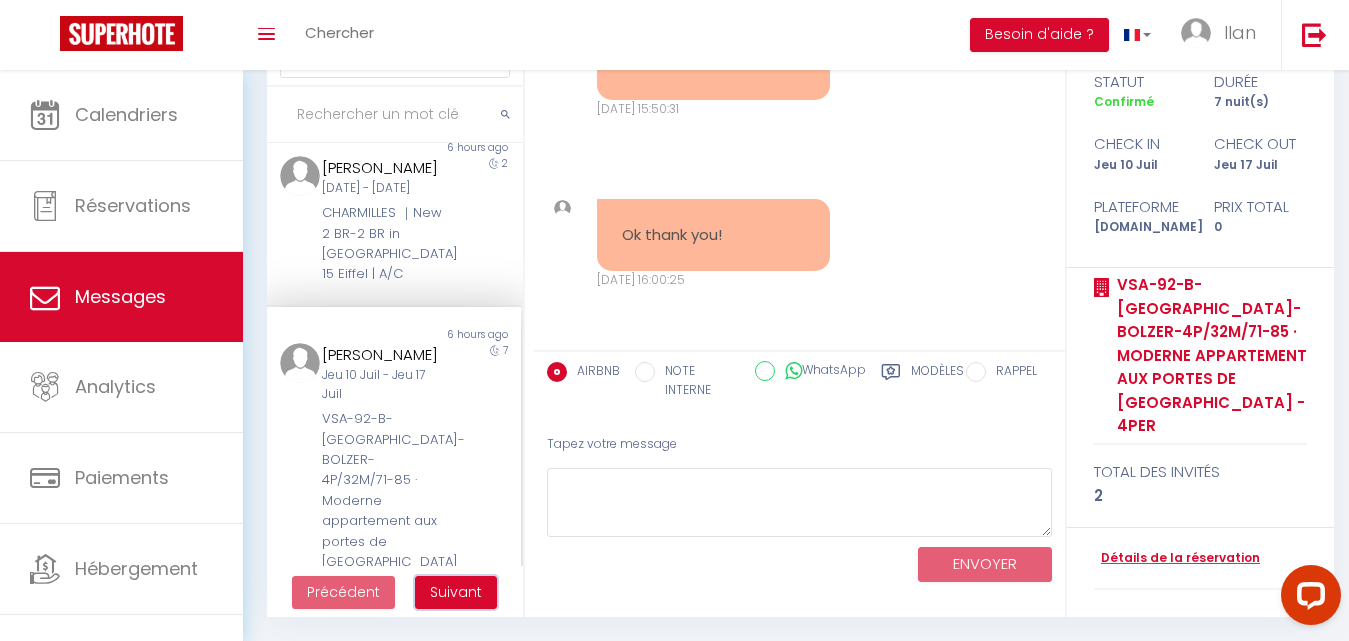 click on "Suivant" at bounding box center [456, 592] 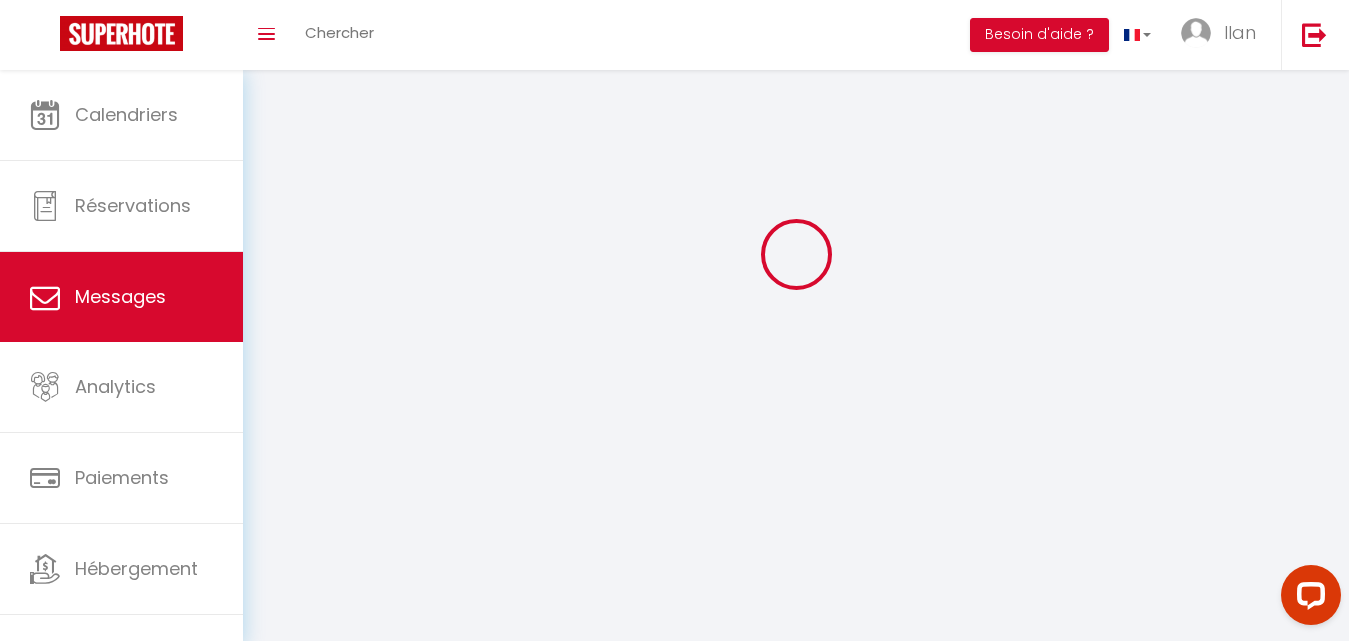 scroll, scrollTop: 70, scrollLeft: 0, axis: vertical 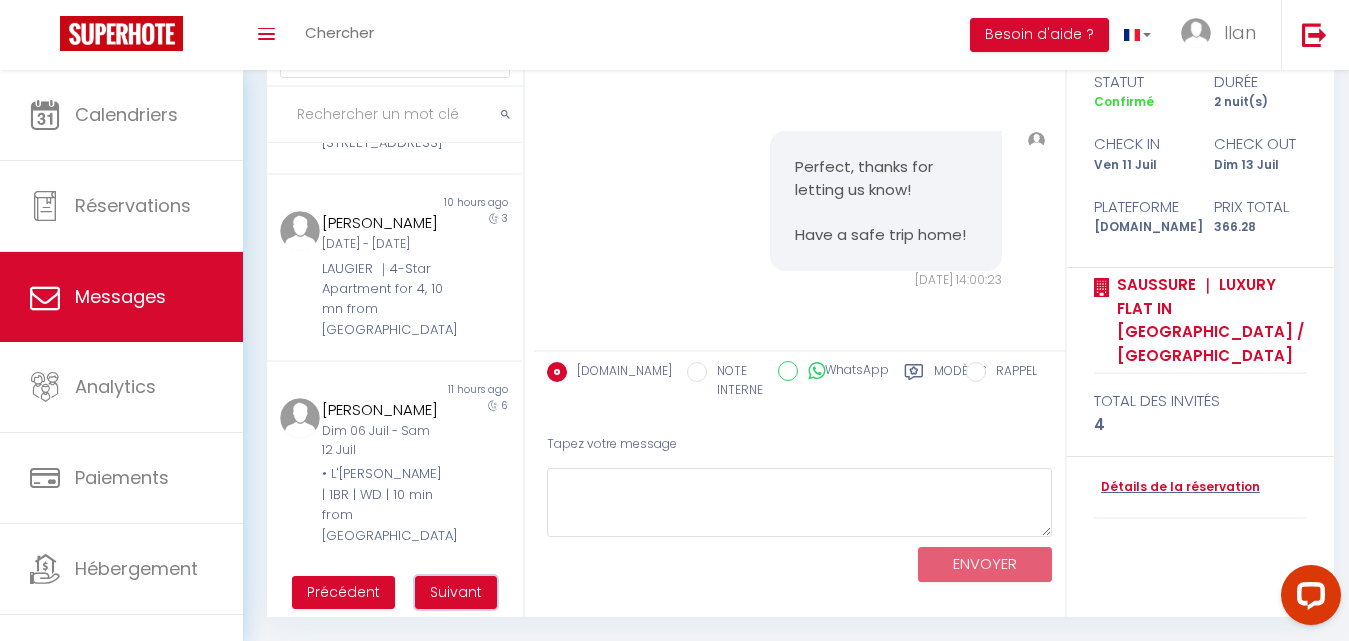 click on "Suivant" at bounding box center (456, 592) 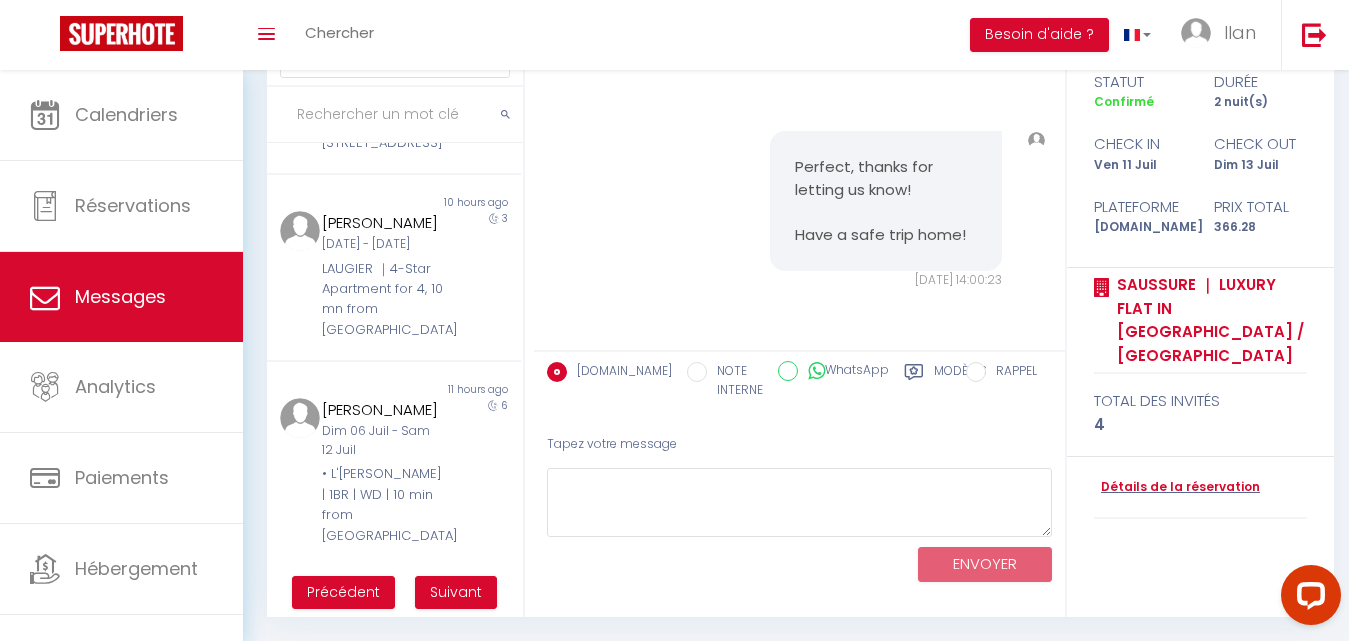 scroll, scrollTop: 70, scrollLeft: 0, axis: vertical 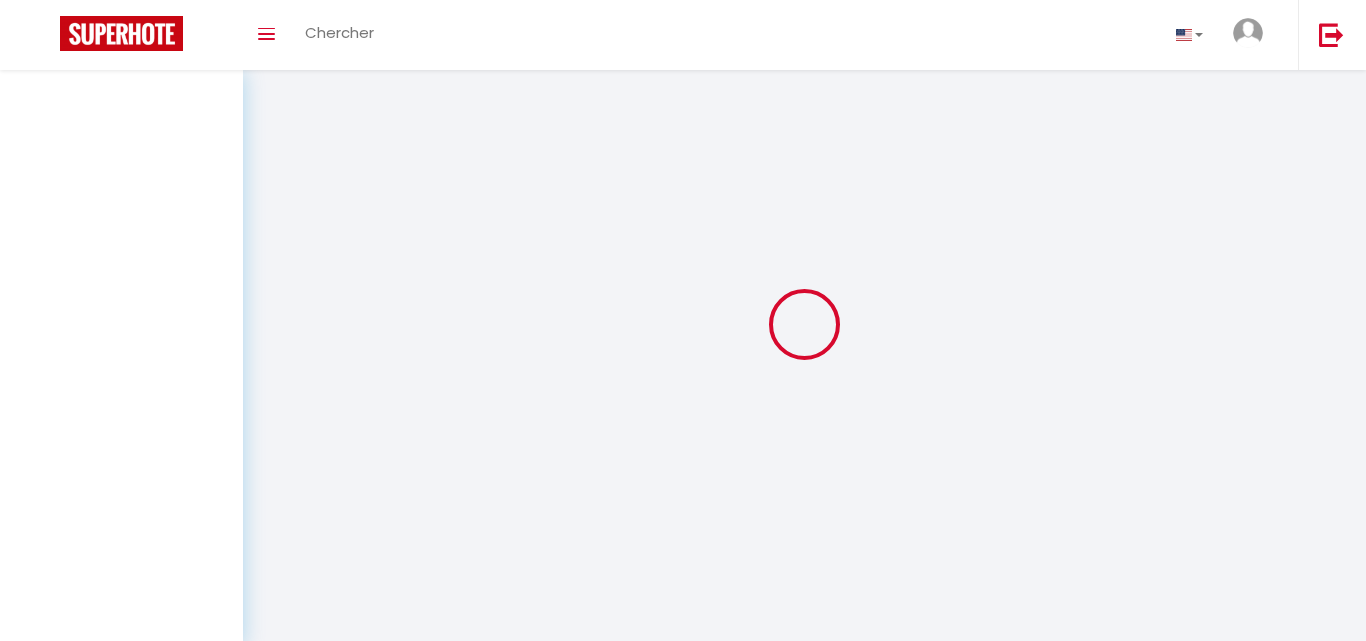 select on "message" 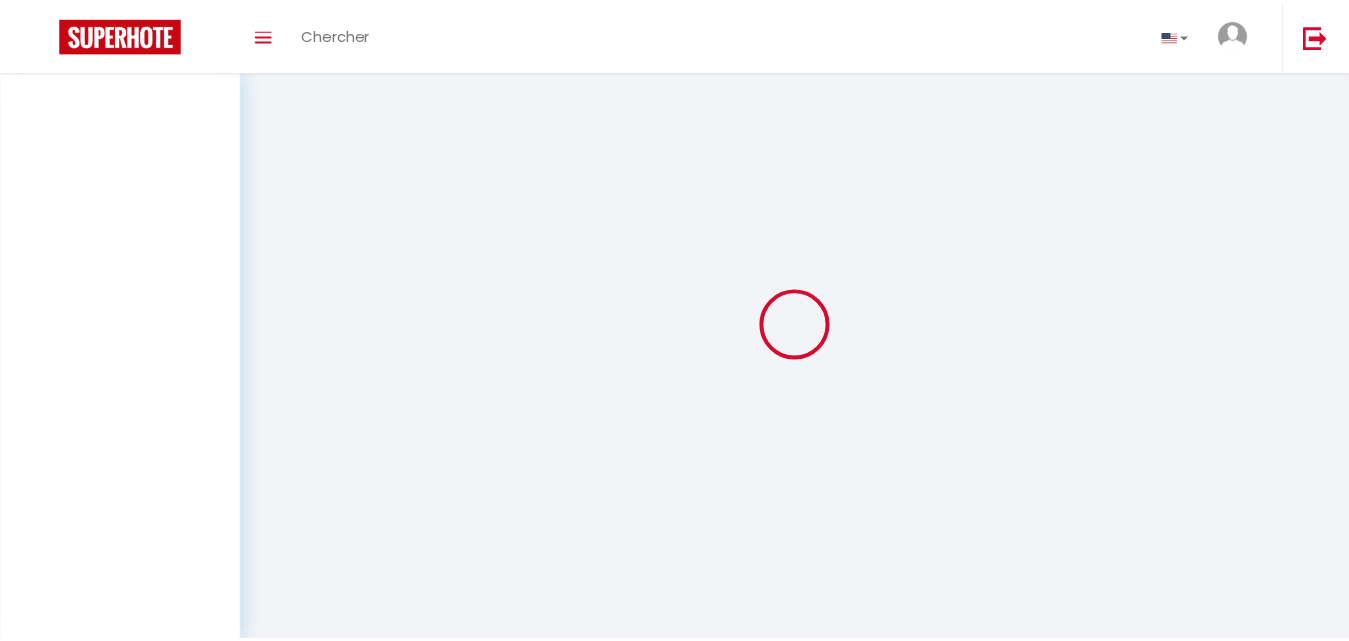 scroll, scrollTop: 70, scrollLeft: 0, axis: vertical 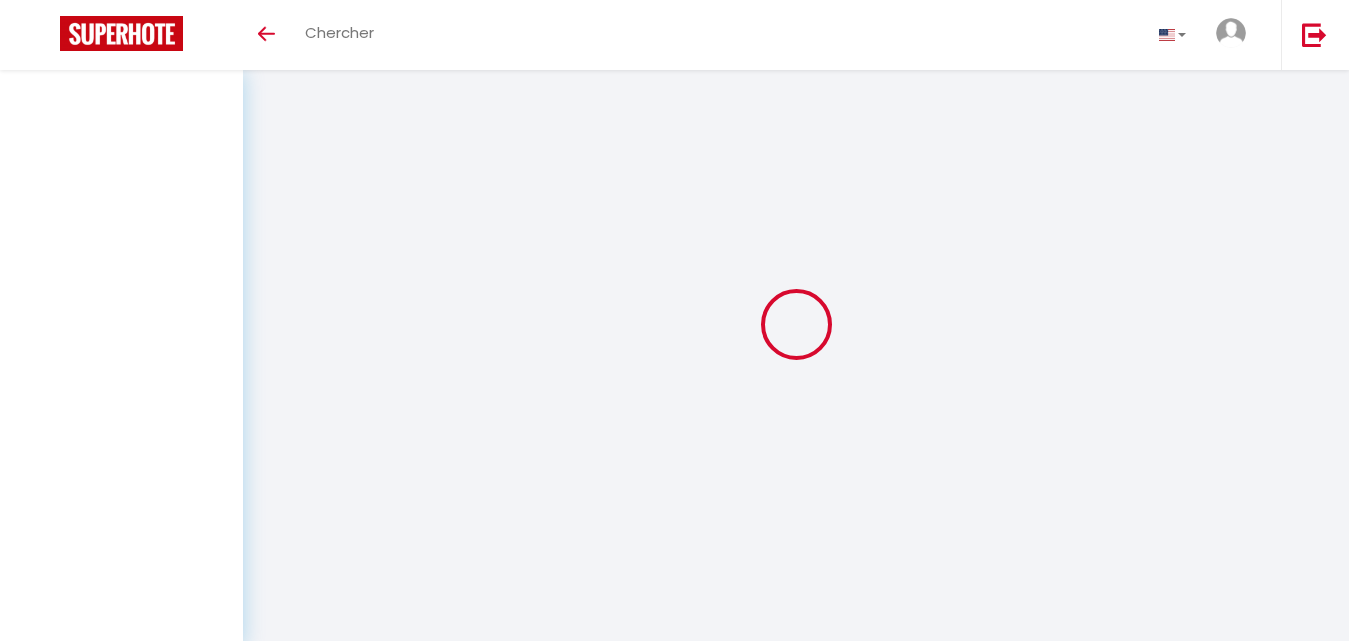 select on "message" 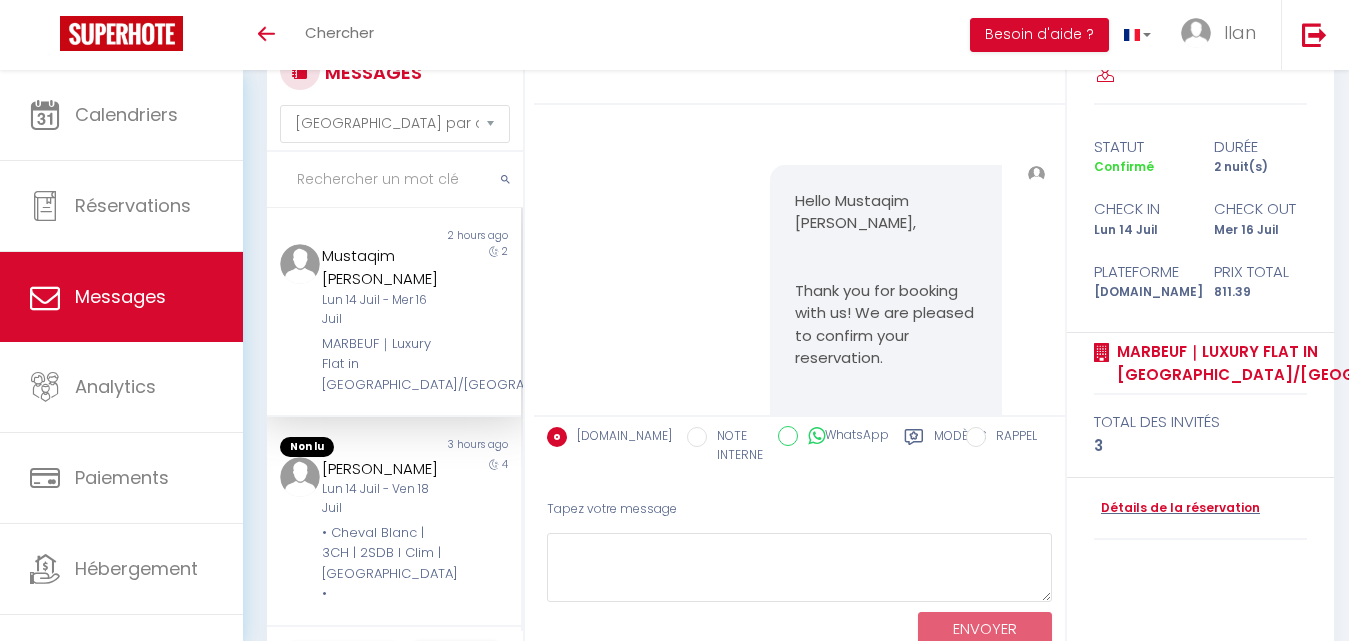 scroll, scrollTop: 2778, scrollLeft: 0, axis: vertical 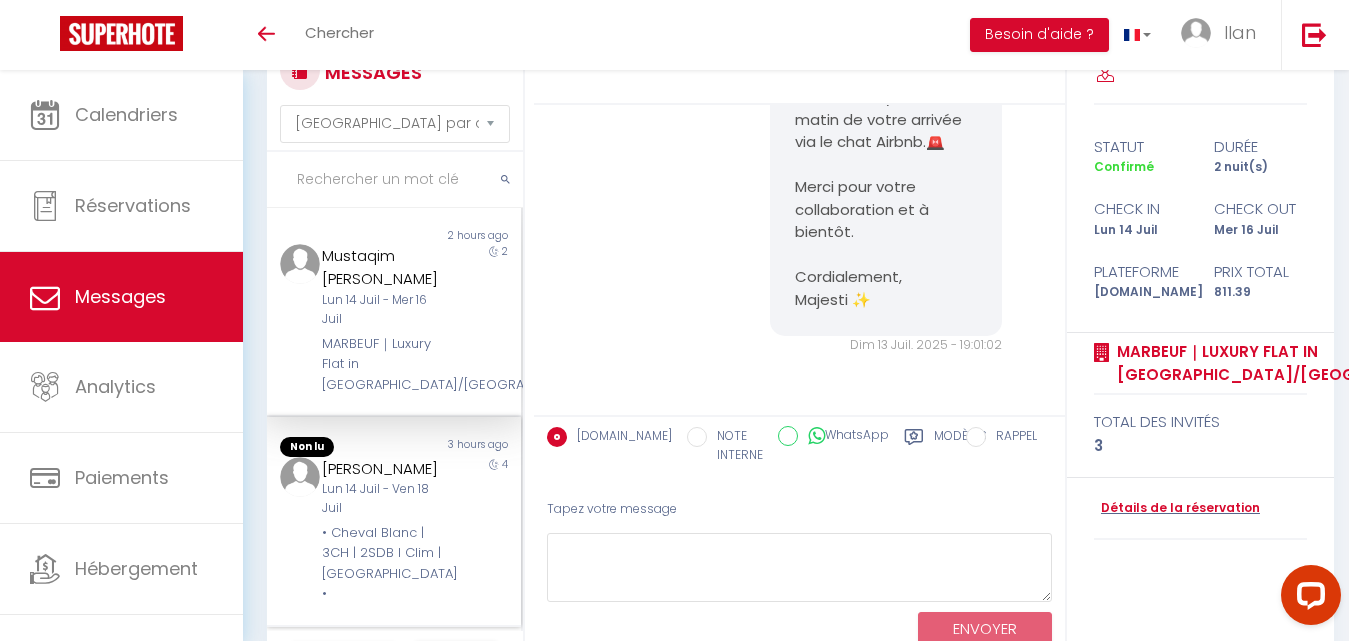 click on "[PERSON_NAME]" at bounding box center [383, 469] 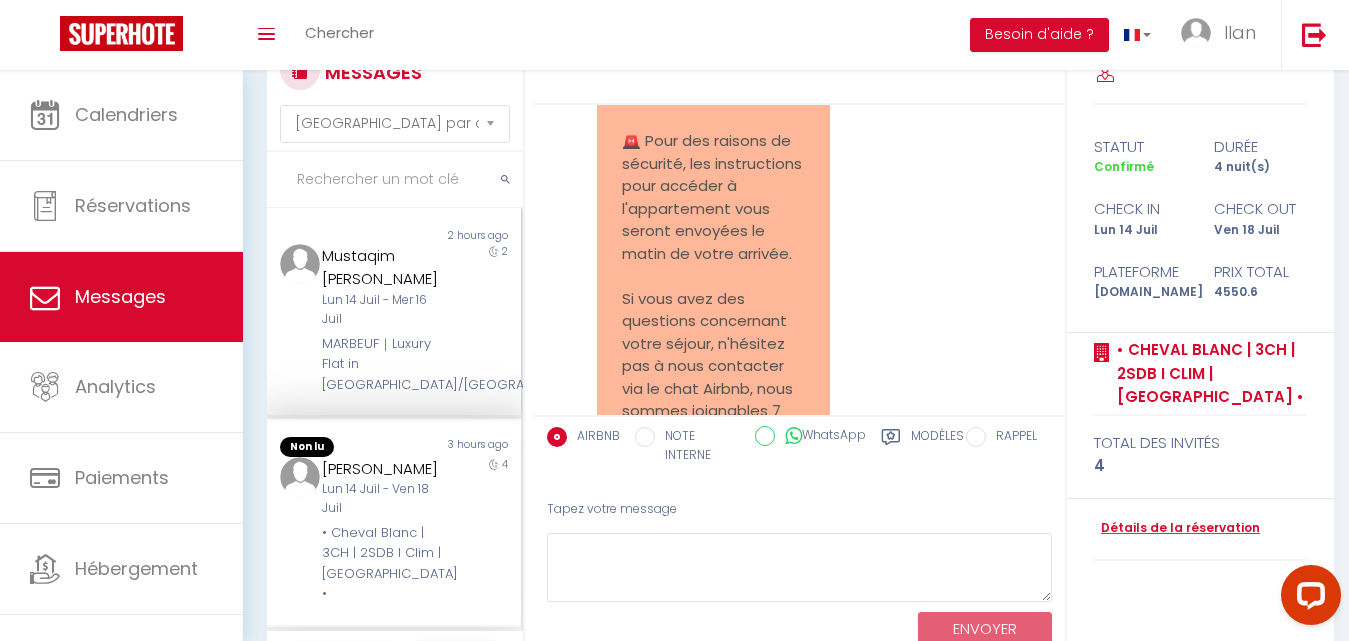 scroll, scrollTop: 3553, scrollLeft: 0, axis: vertical 